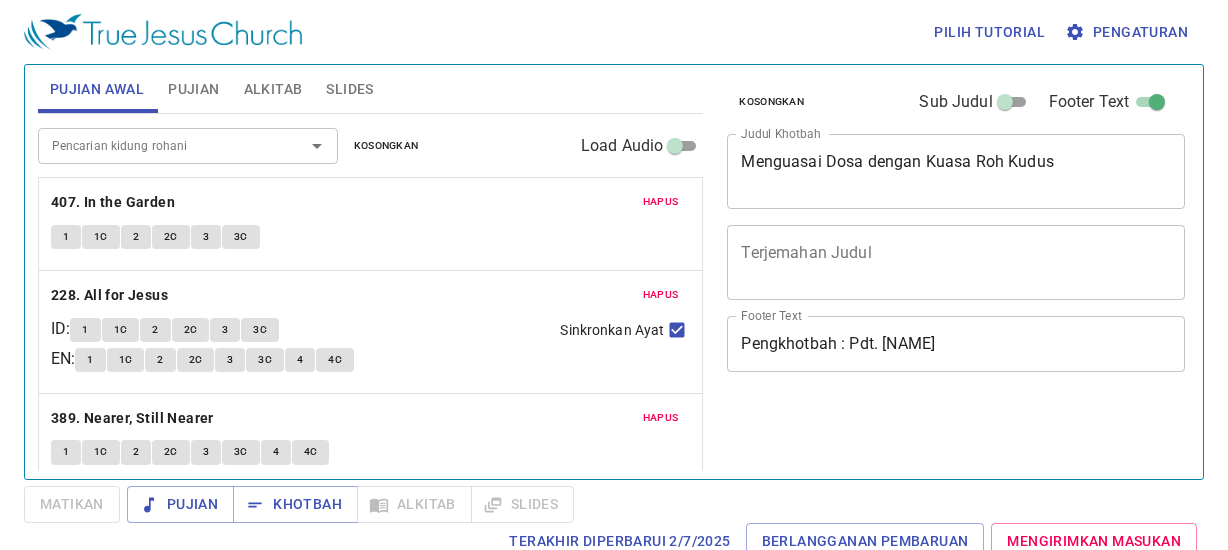 scroll, scrollTop: 0, scrollLeft: 0, axis: both 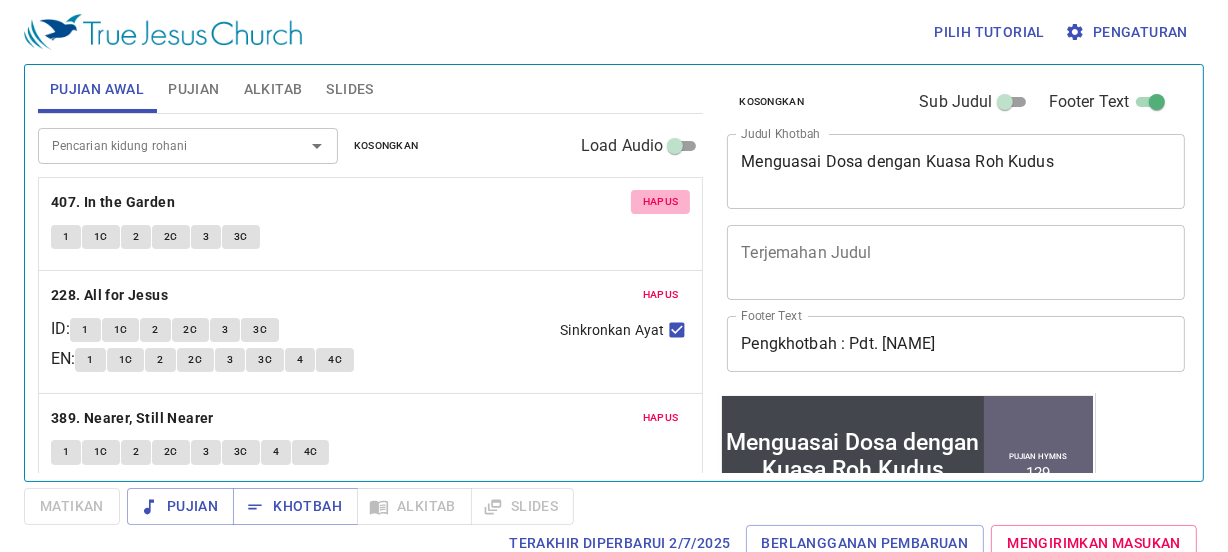 click on "Hapus" at bounding box center [661, 202] 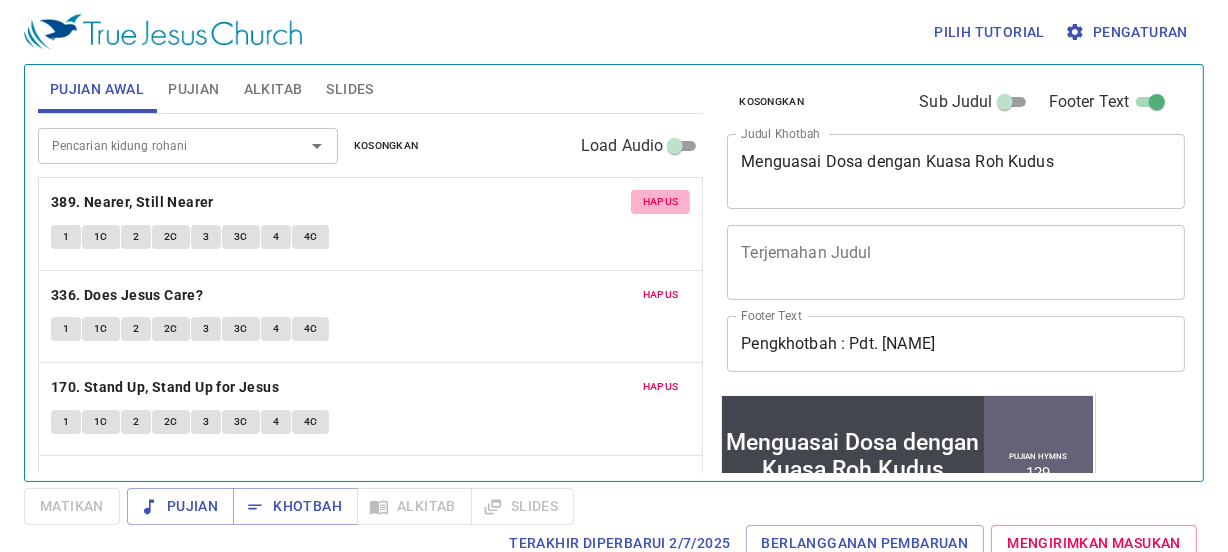 click on "Hapus" at bounding box center (661, 202) 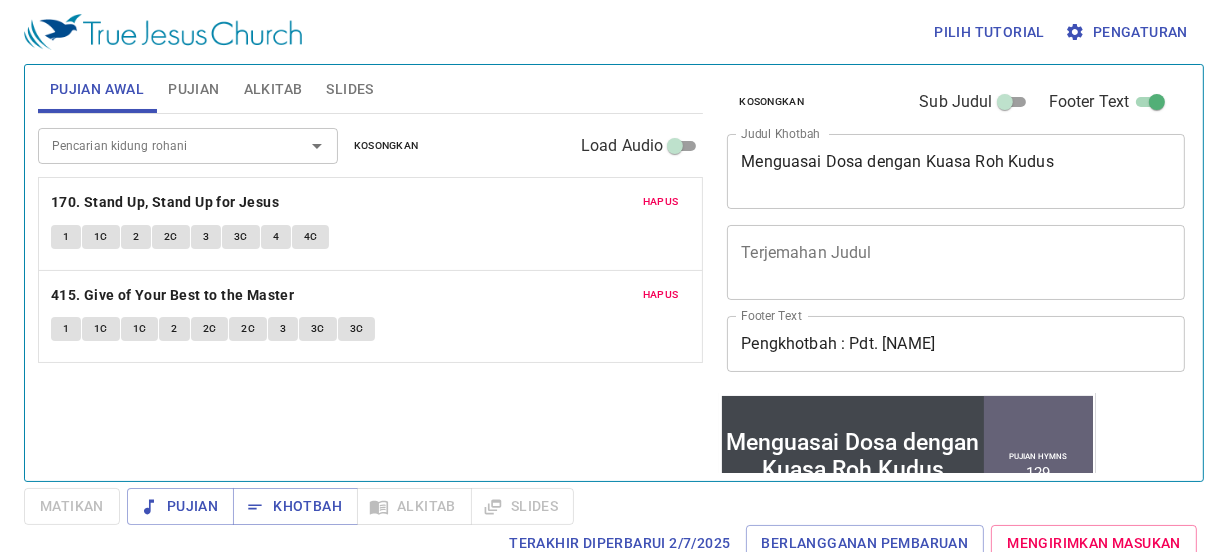 click on "Hapus" at bounding box center (661, 202) 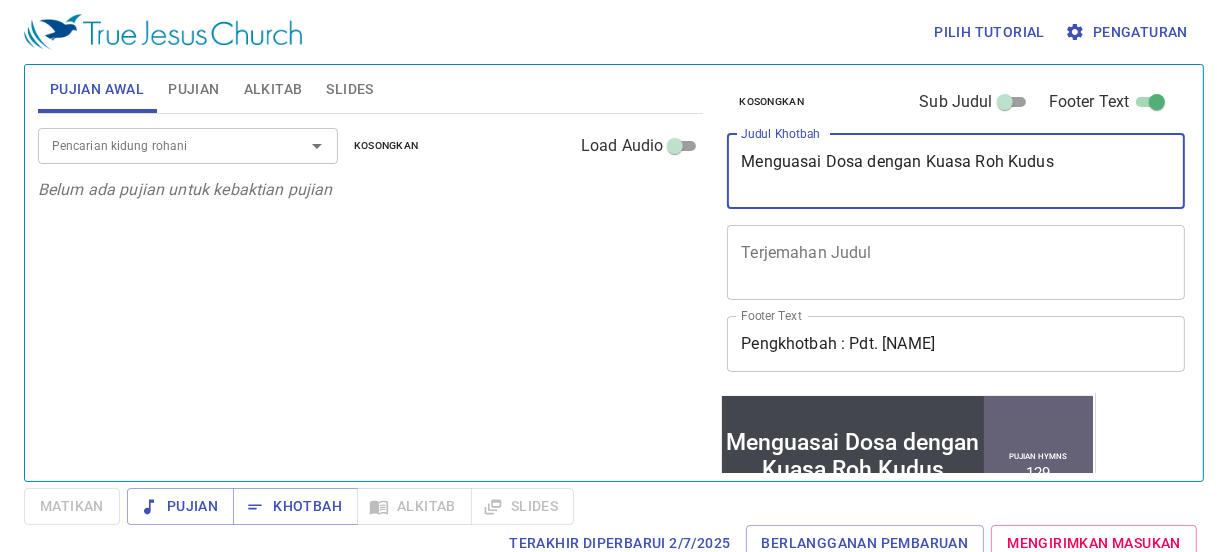 click on "Menguasai Dosa dengan Kuasa Roh Kudus" at bounding box center [956, 171] 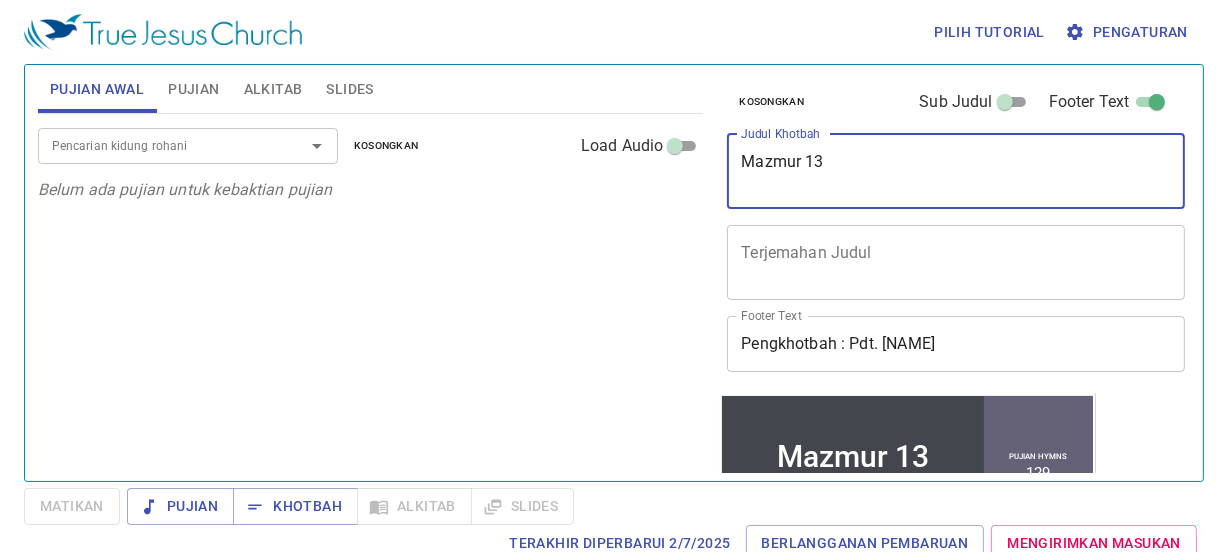 type on "Mazmur 13" 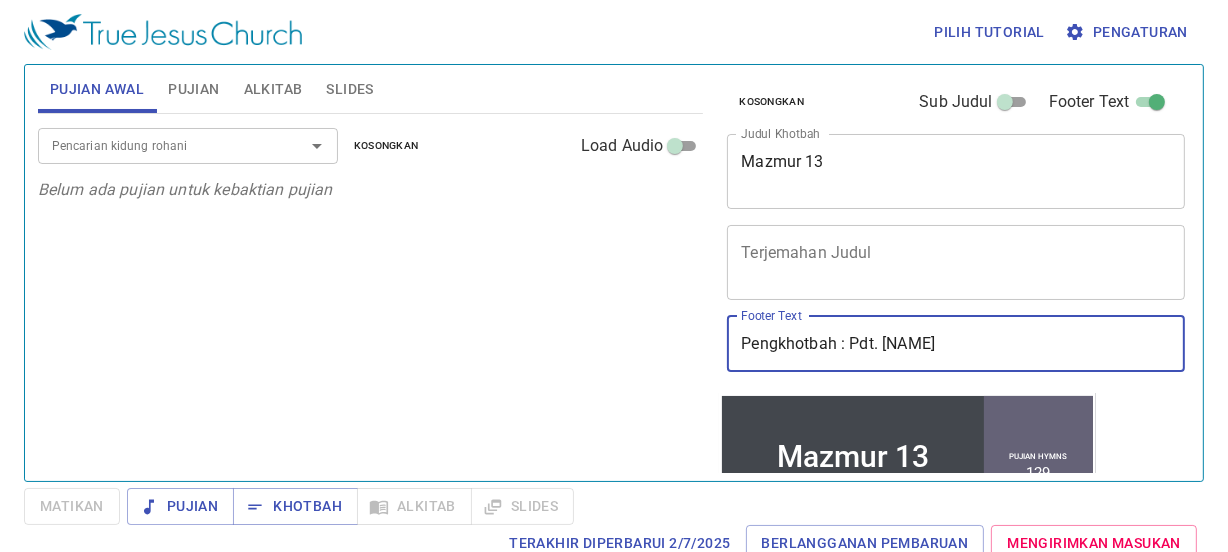 click on "Pengkhotbah : Pdt. Maleakhi Linggin" at bounding box center (956, 344) 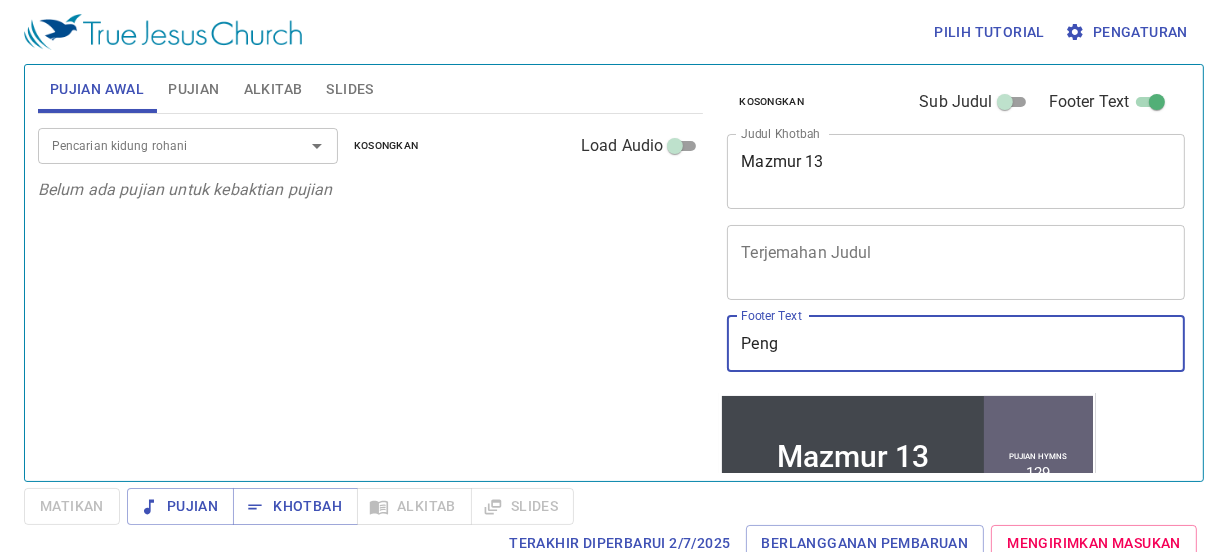 type on "Pengkhotbah : Sdra.Ramu" 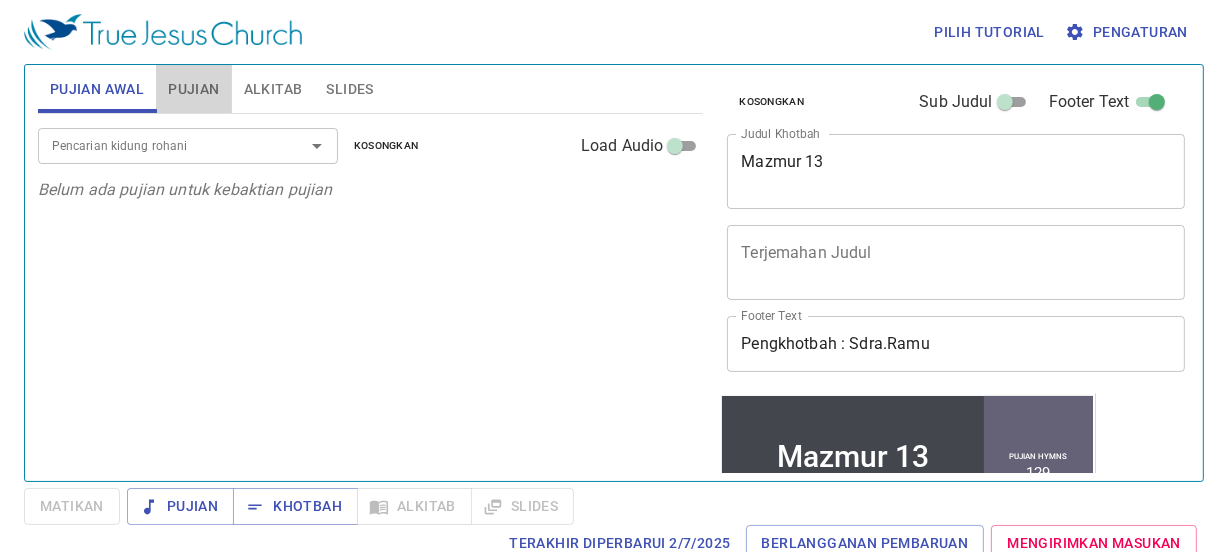 click on "Pujian" at bounding box center (193, 89) 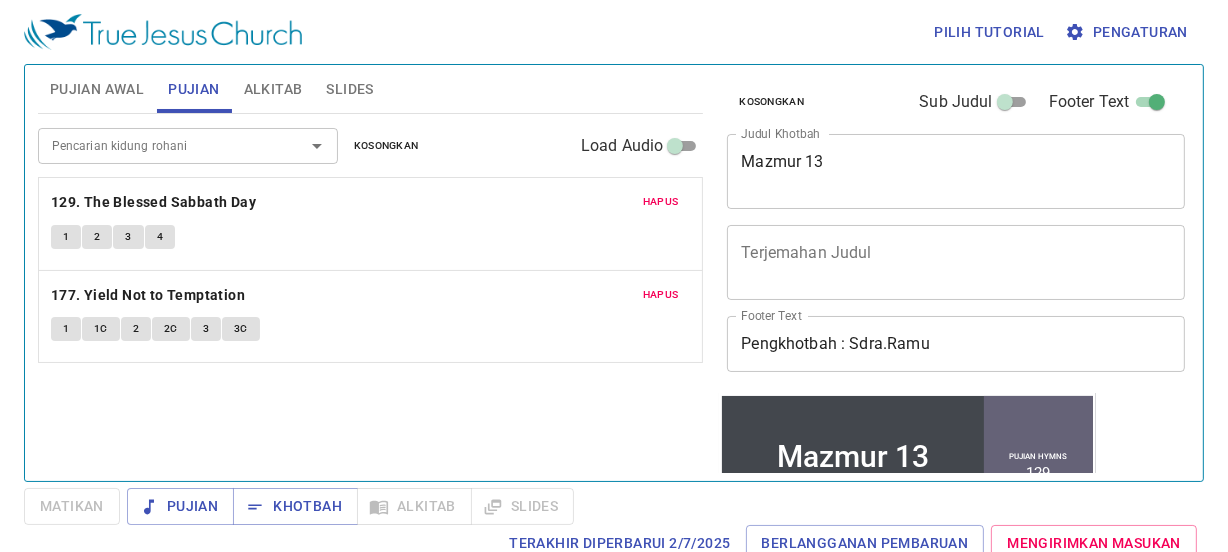 drag, startPoint x: 242, startPoint y: 93, endPoint x: 269, endPoint y: 96, distance: 27.166155 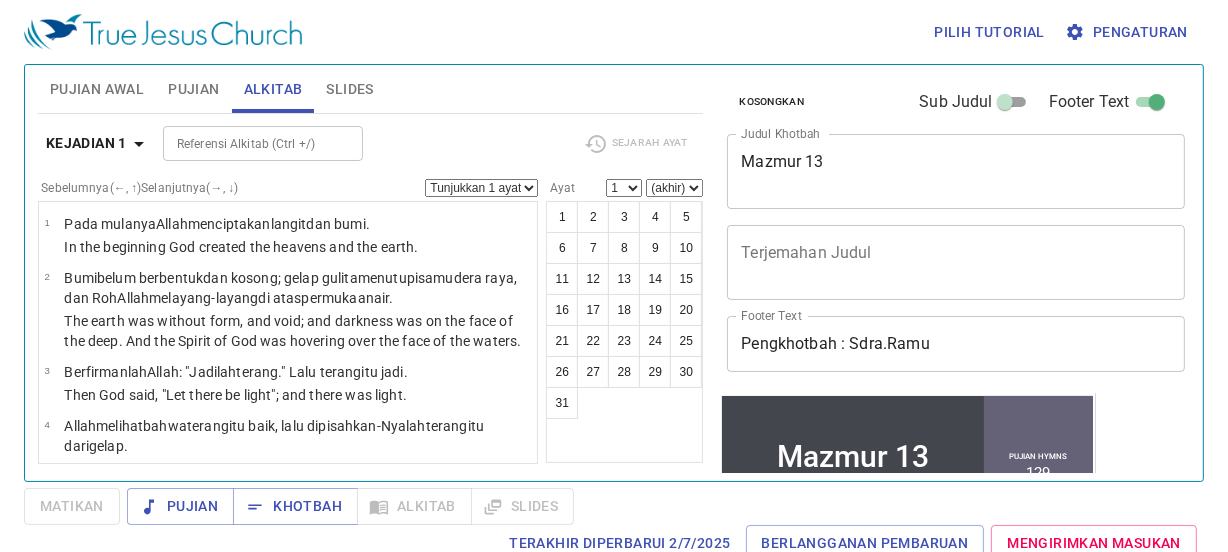 click on "Pujian" at bounding box center [193, 89] 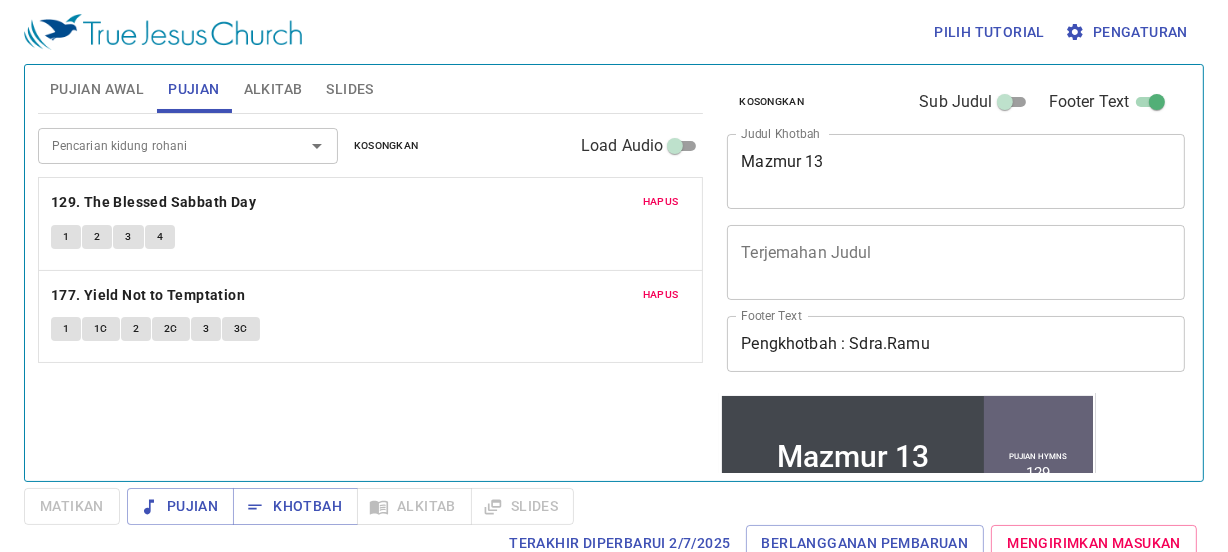 click on "Hapus" at bounding box center (661, 202) 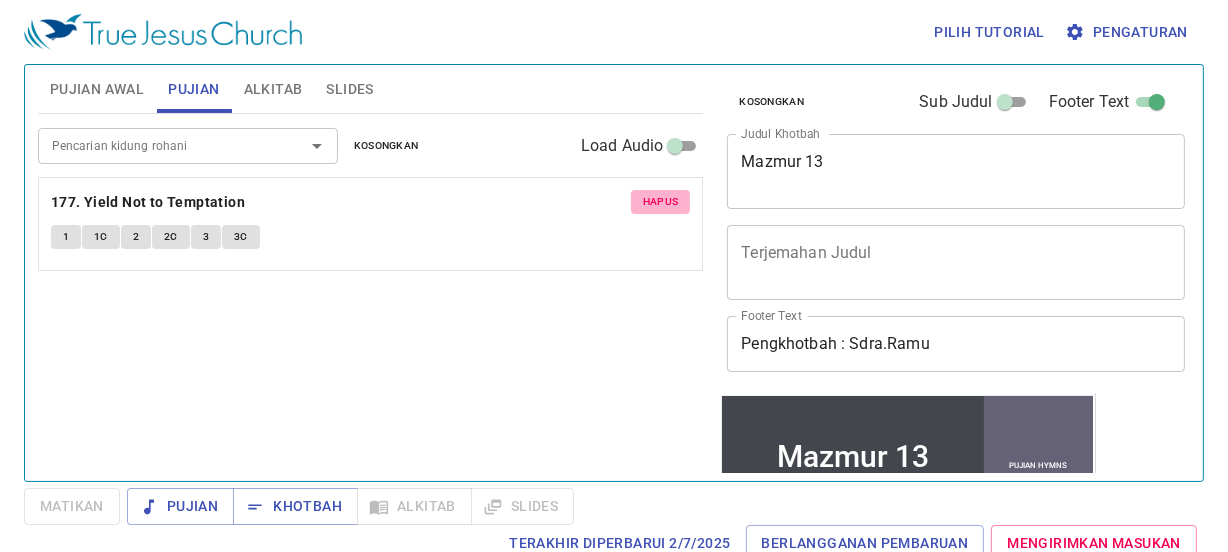 click on "Hapus" at bounding box center (661, 202) 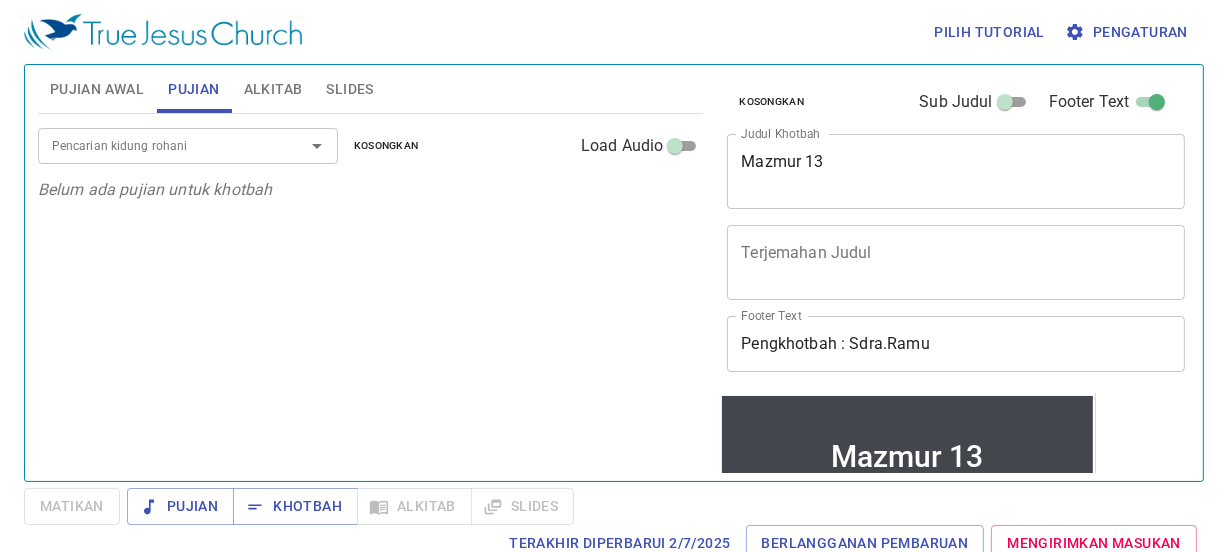 click on "Pencarian kidung rohani Pencarian kidung rohani   Kosongkan Load Audio" at bounding box center [371, 146] 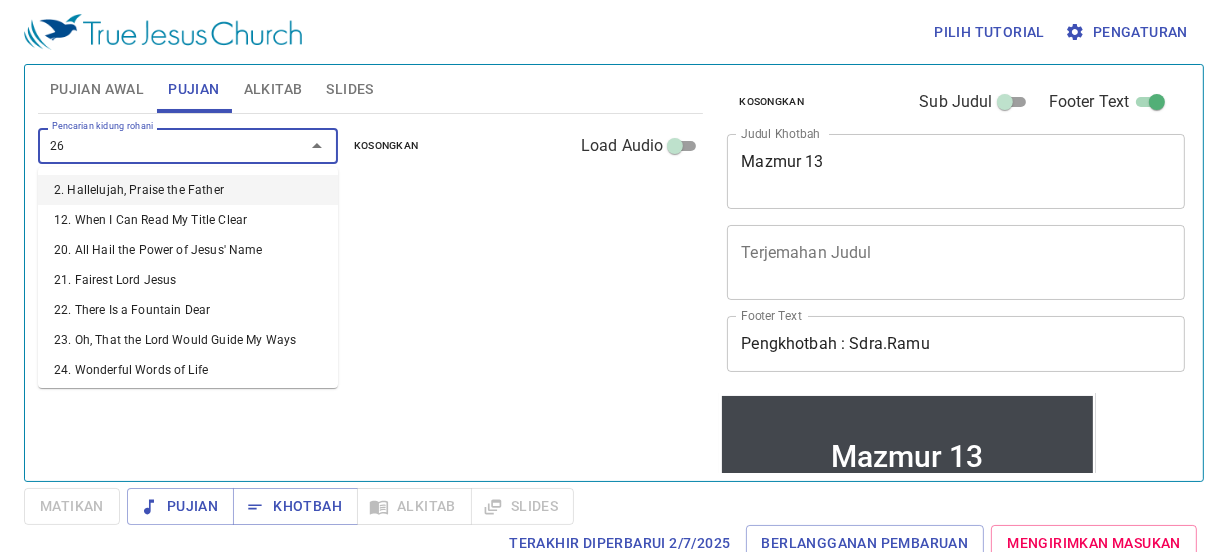 type on "261" 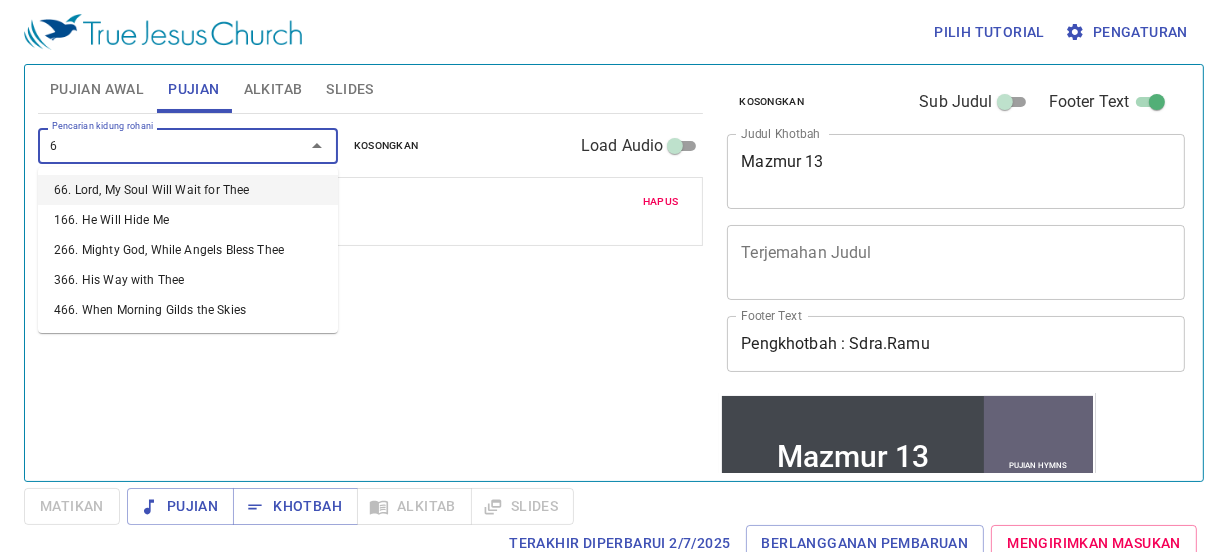 type on "66" 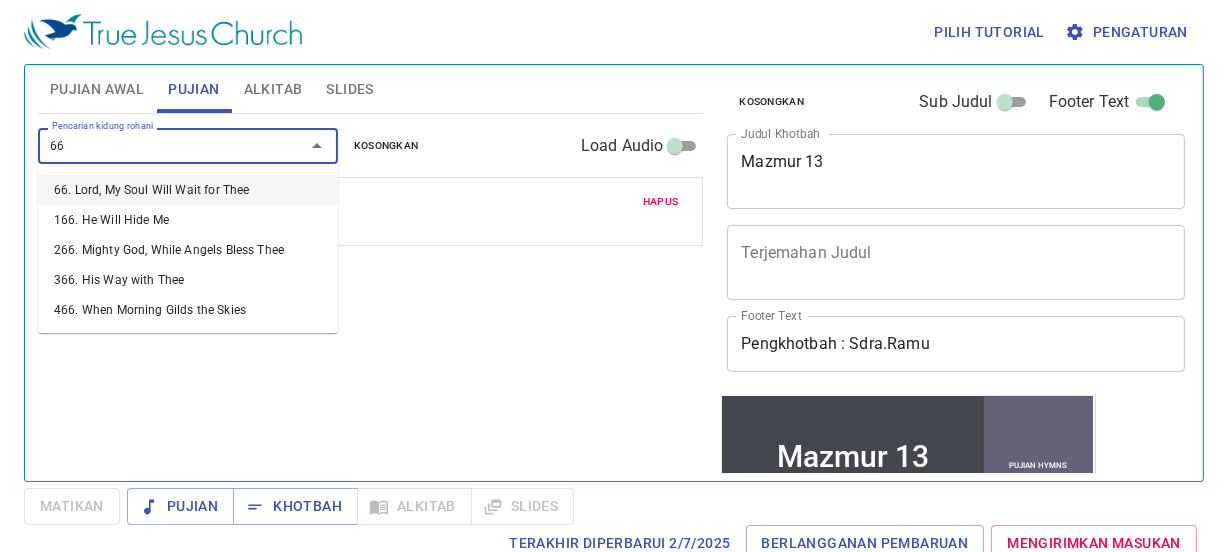 type 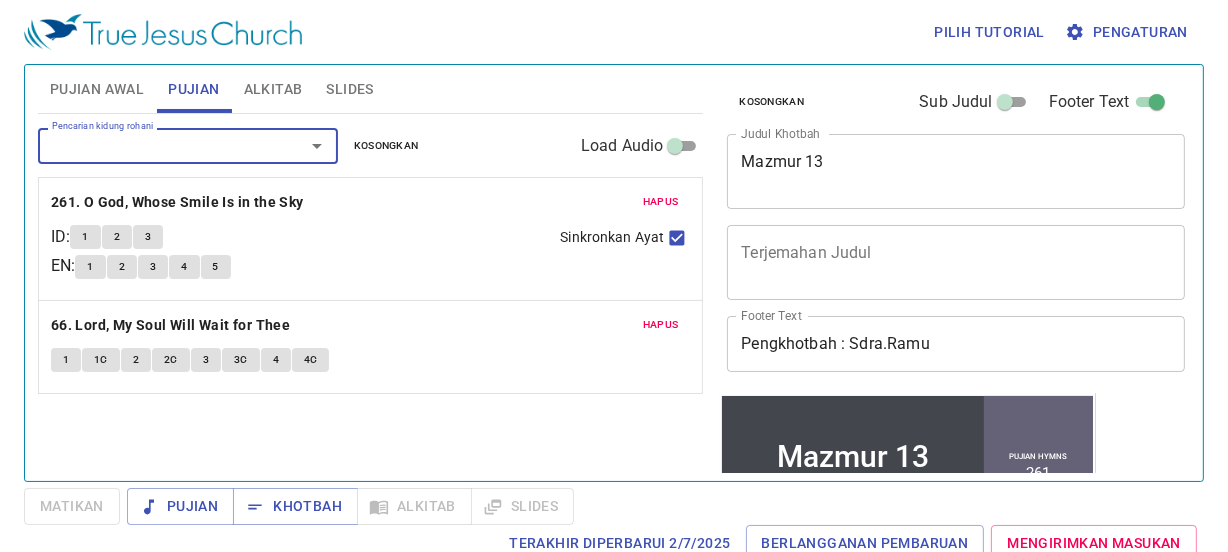 click on "Alkitab" at bounding box center [273, 89] 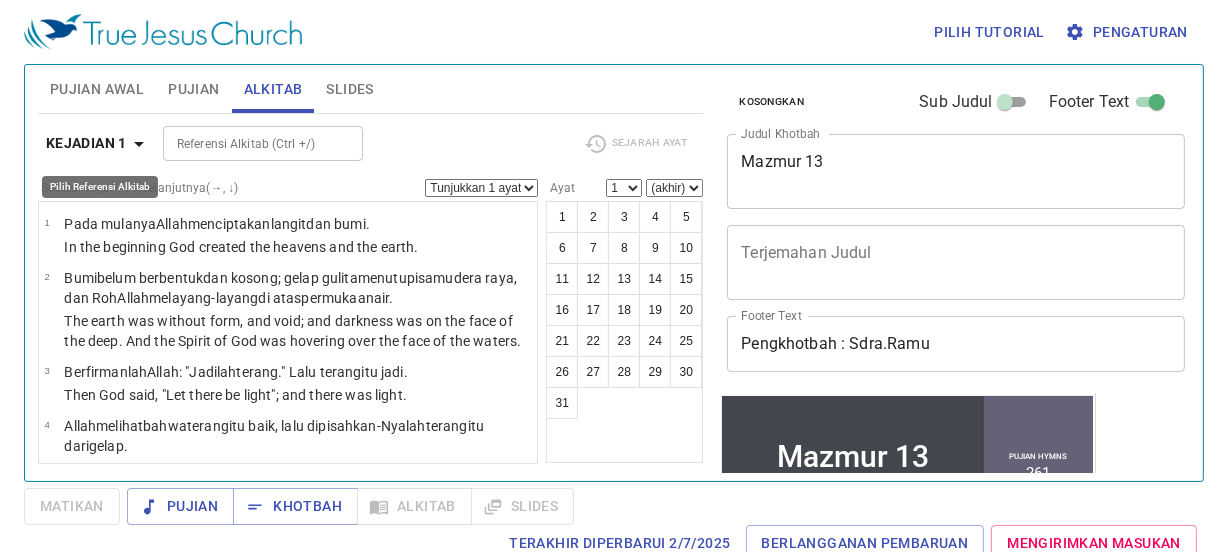 click on "Kejadian 1" at bounding box center (86, 143) 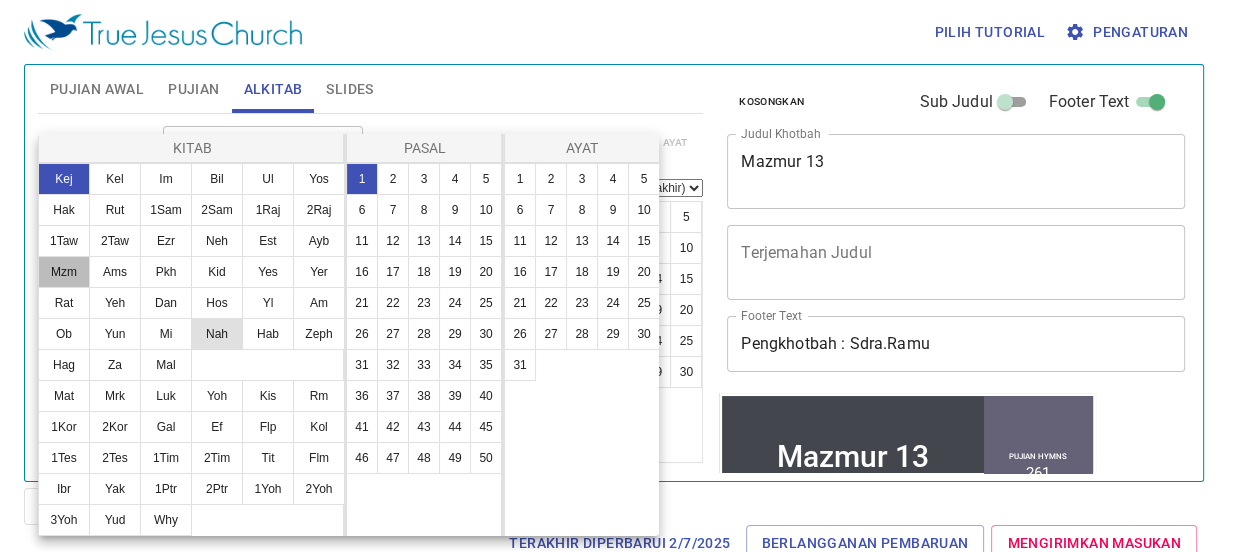 drag, startPoint x: 59, startPoint y: 269, endPoint x: 231, endPoint y: 298, distance: 174.42764 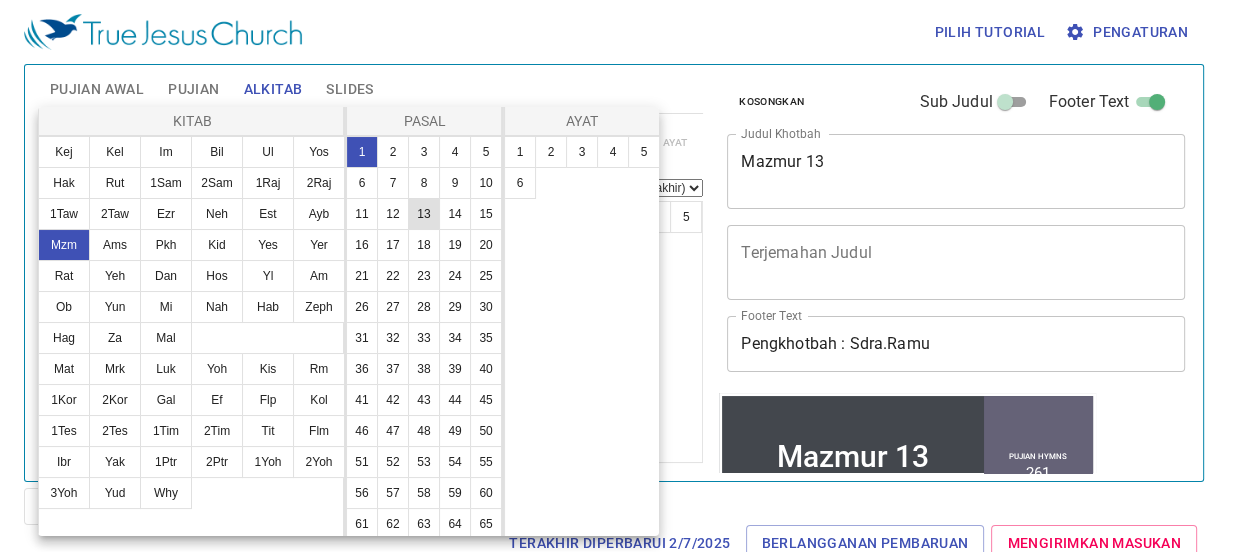 click on "13" at bounding box center [424, 214] 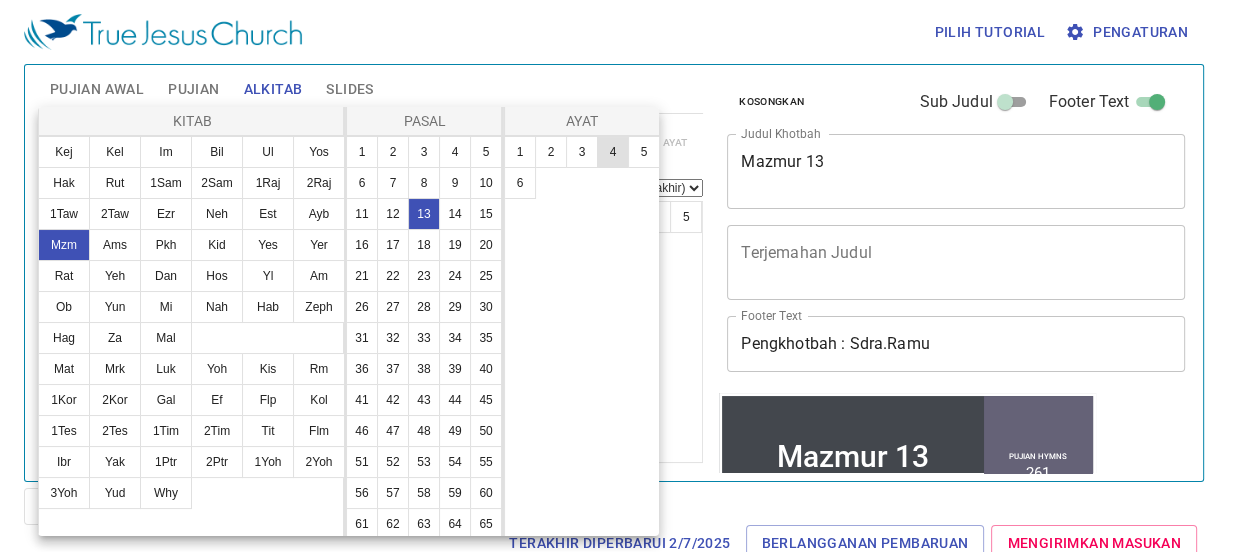 click on "4" at bounding box center (613, 152) 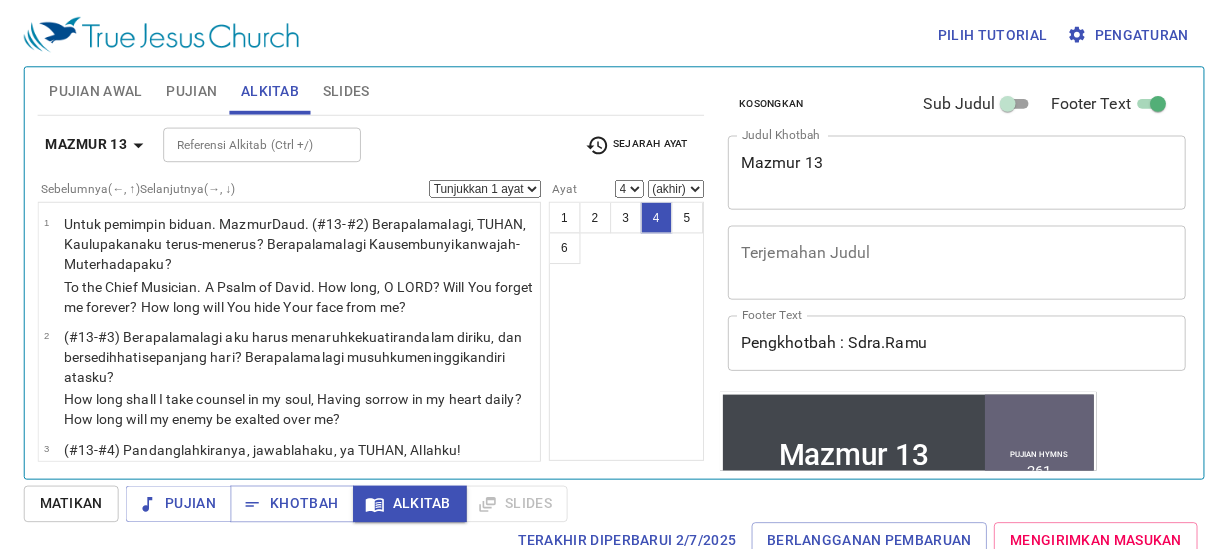 scroll, scrollTop: 9, scrollLeft: 0, axis: vertical 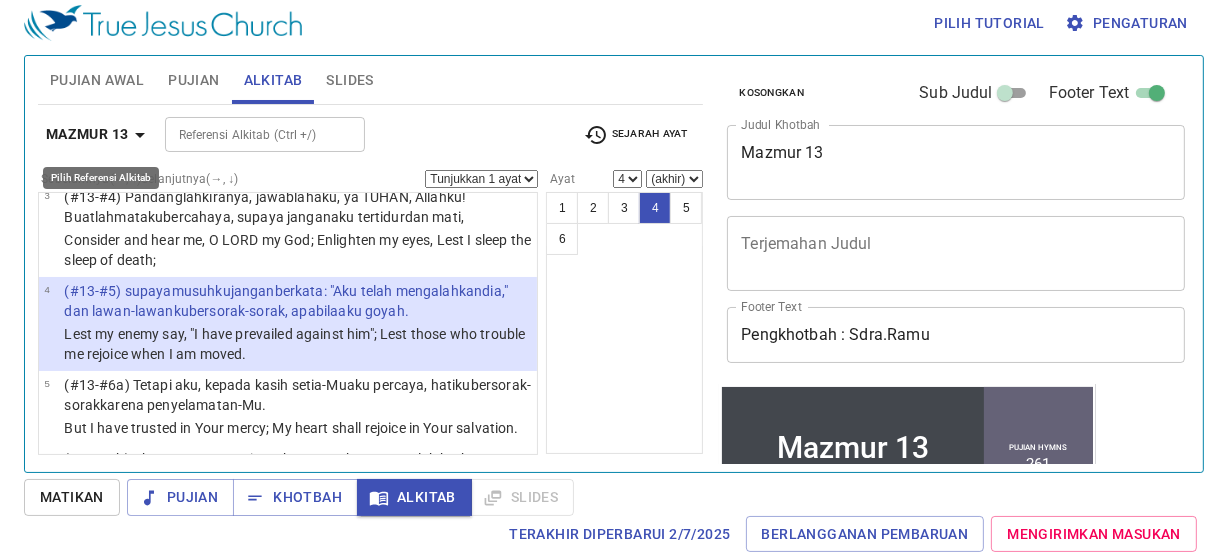 click on "Mazmur 13" at bounding box center (99, 134) 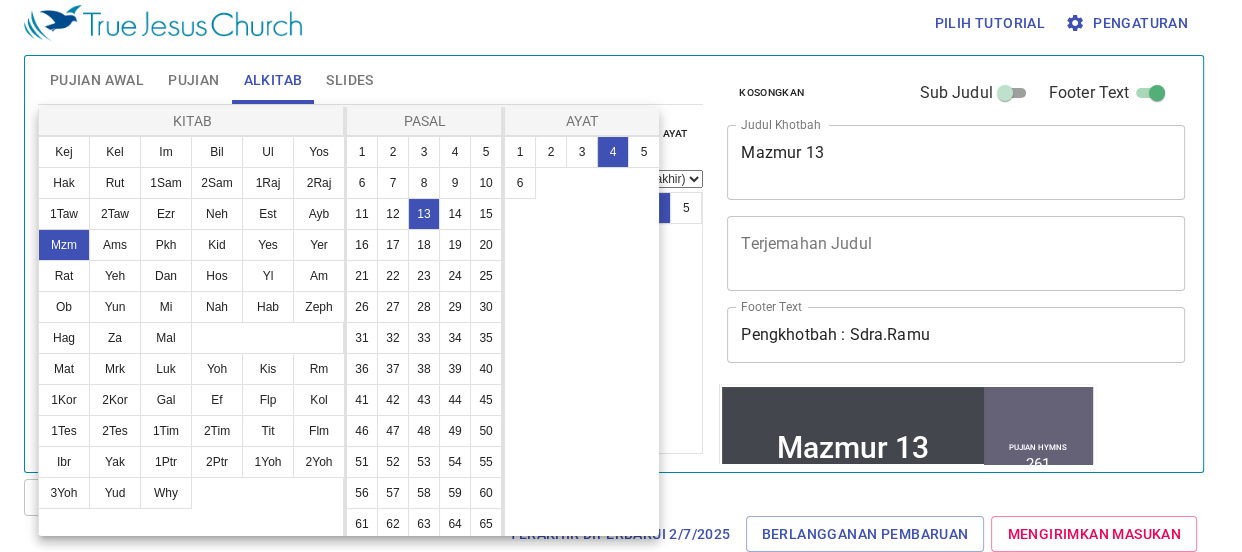 click at bounding box center (621, 276) 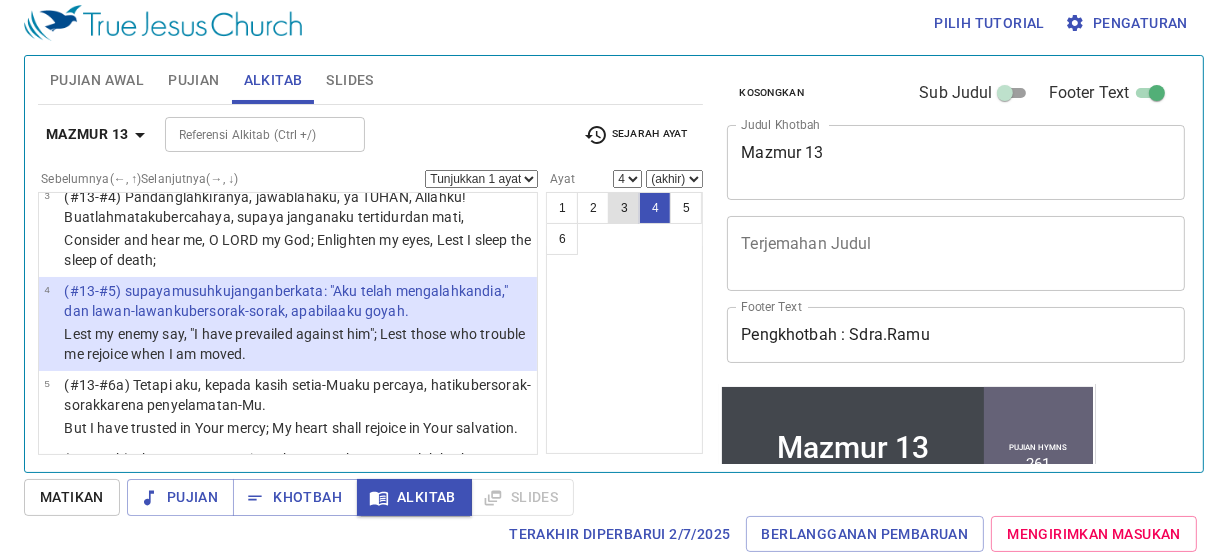 click on "3" at bounding box center (624, 208) 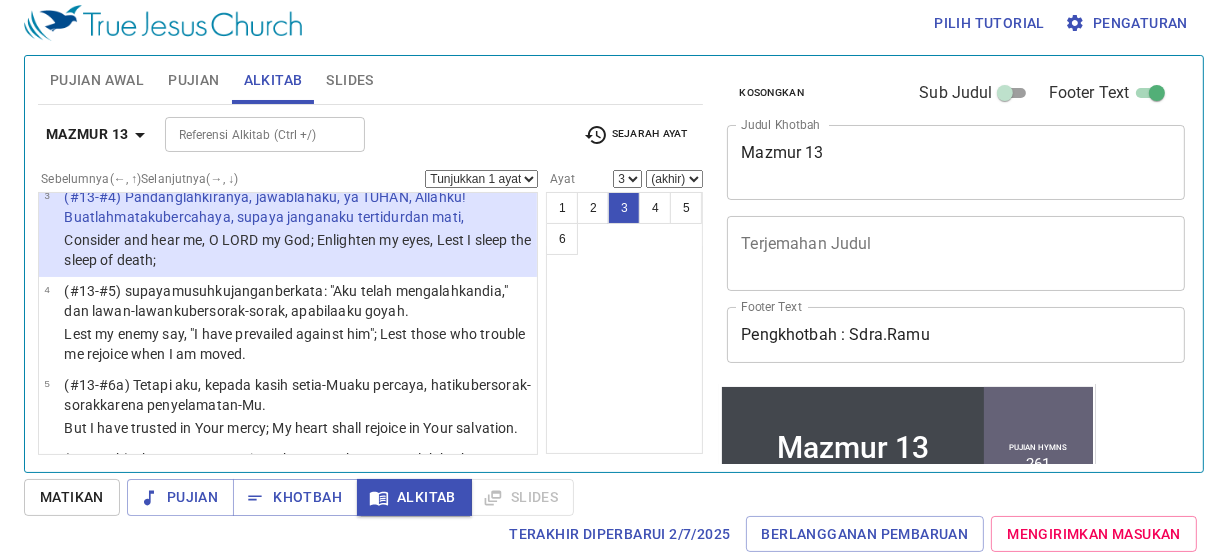 scroll, scrollTop: 152, scrollLeft: 0, axis: vertical 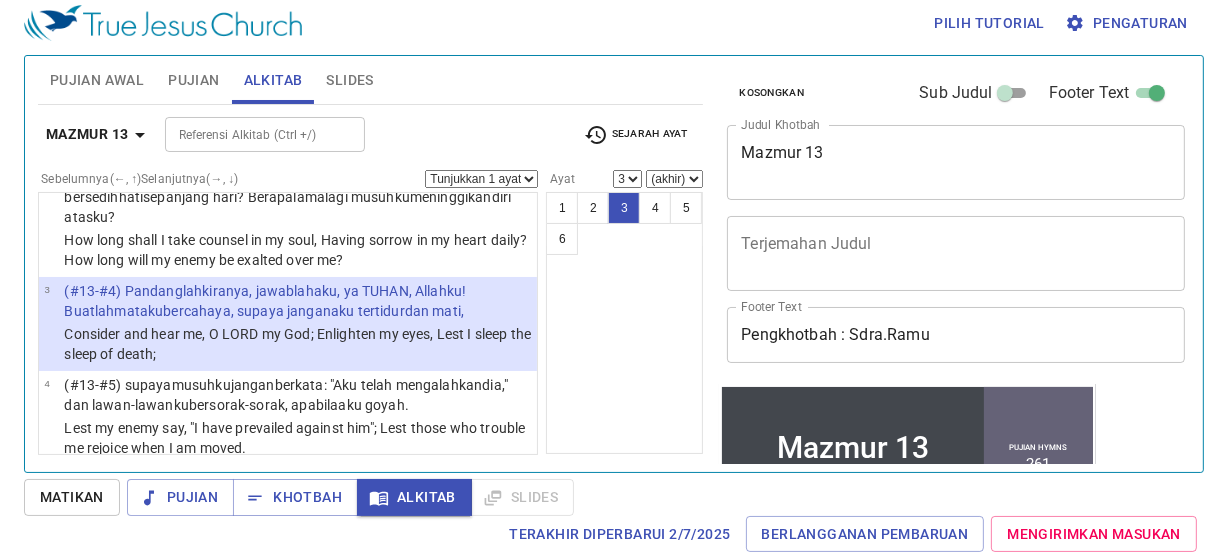 click on "1 2 3 4 5 6" at bounding box center (624, 323) 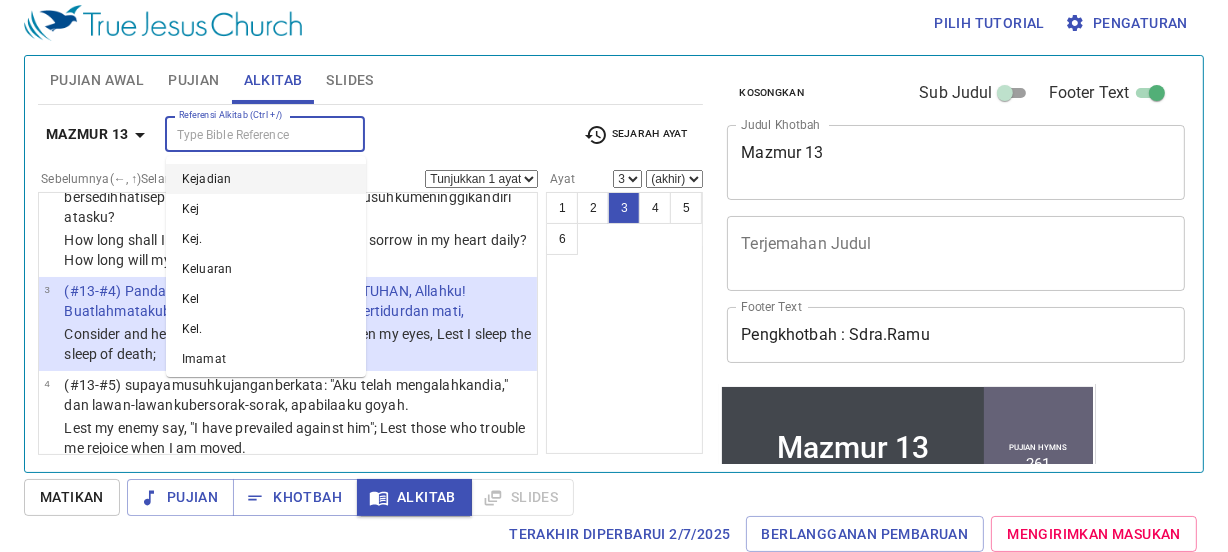 click on "Referensi Alkitab (Ctrl +/)" at bounding box center (248, 134) 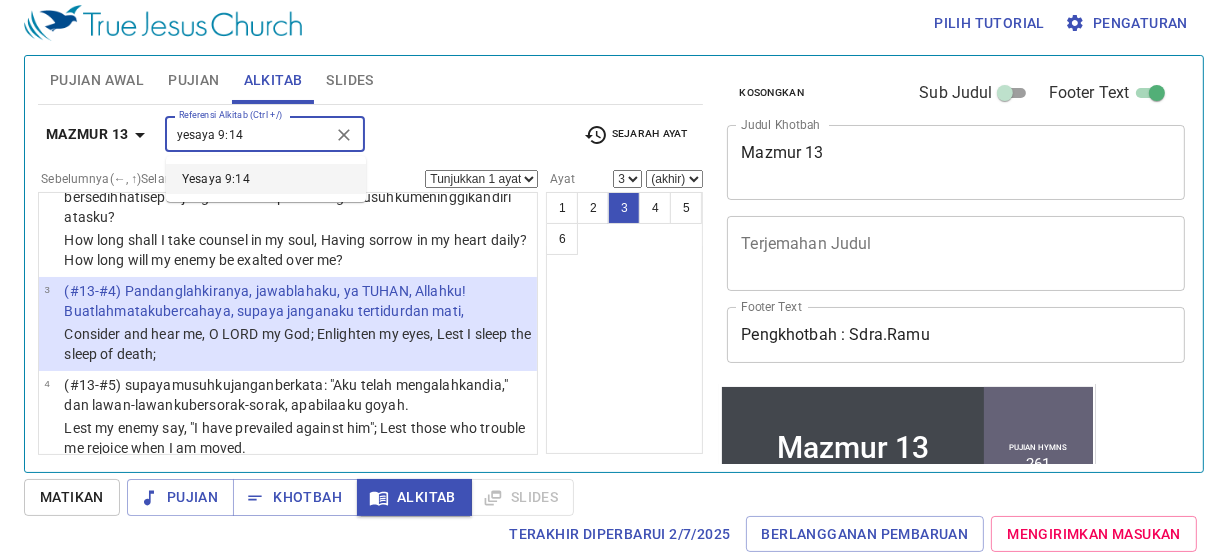 type on "yesaya 9:14" 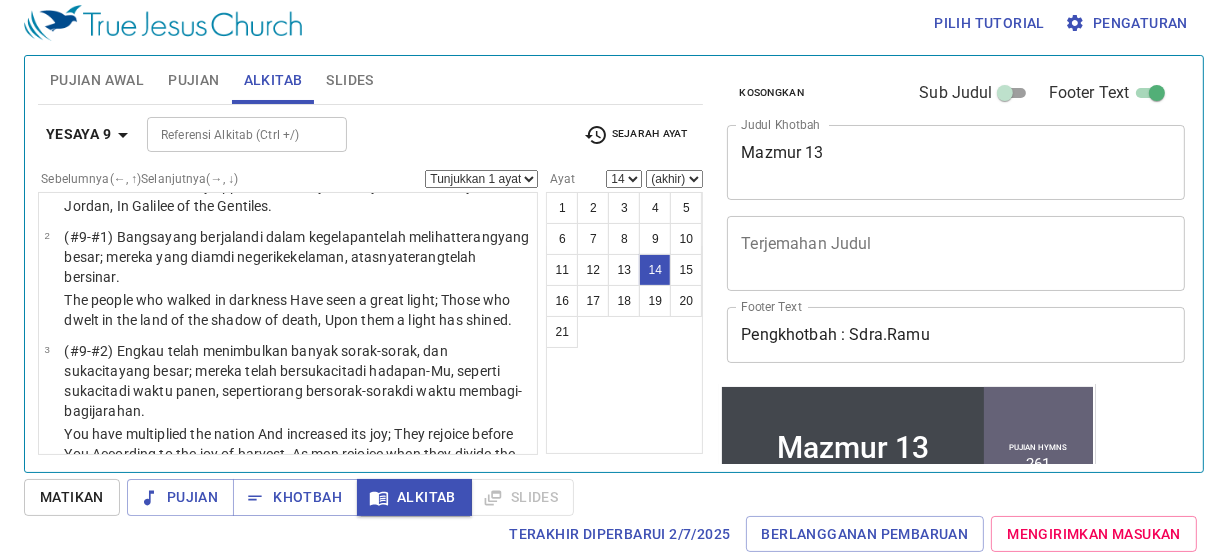scroll, scrollTop: 1527, scrollLeft: 0, axis: vertical 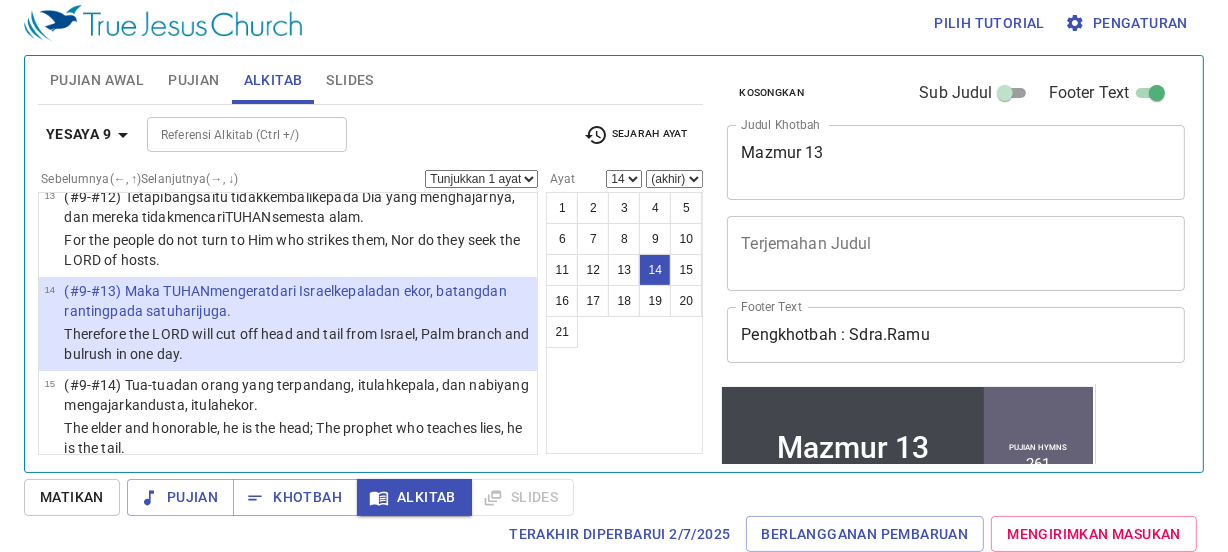 select on "15" 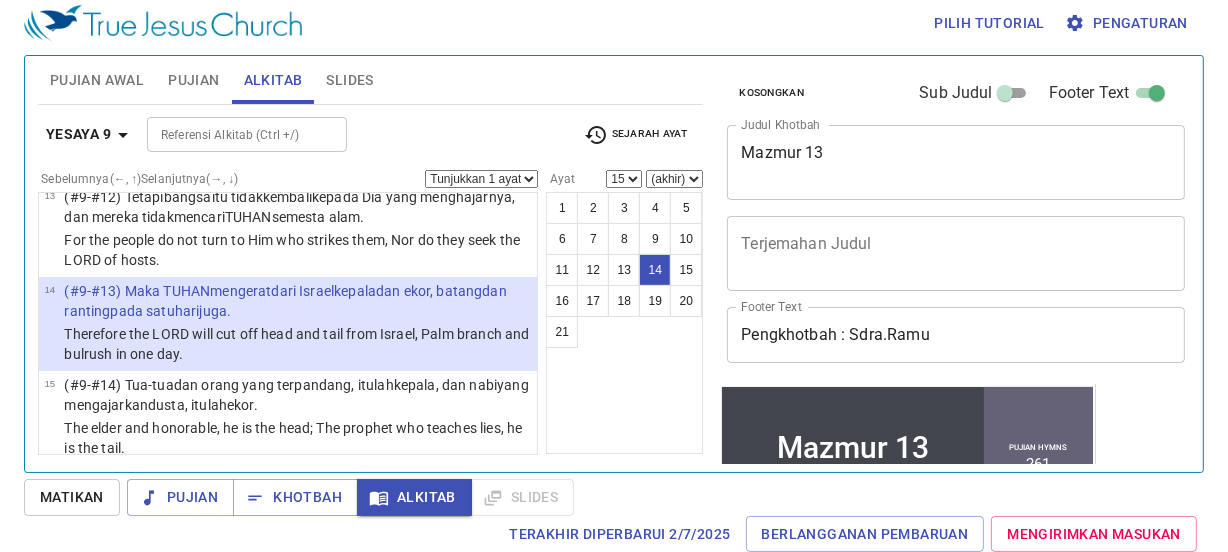 scroll, scrollTop: 1620, scrollLeft: 0, axis: vertical 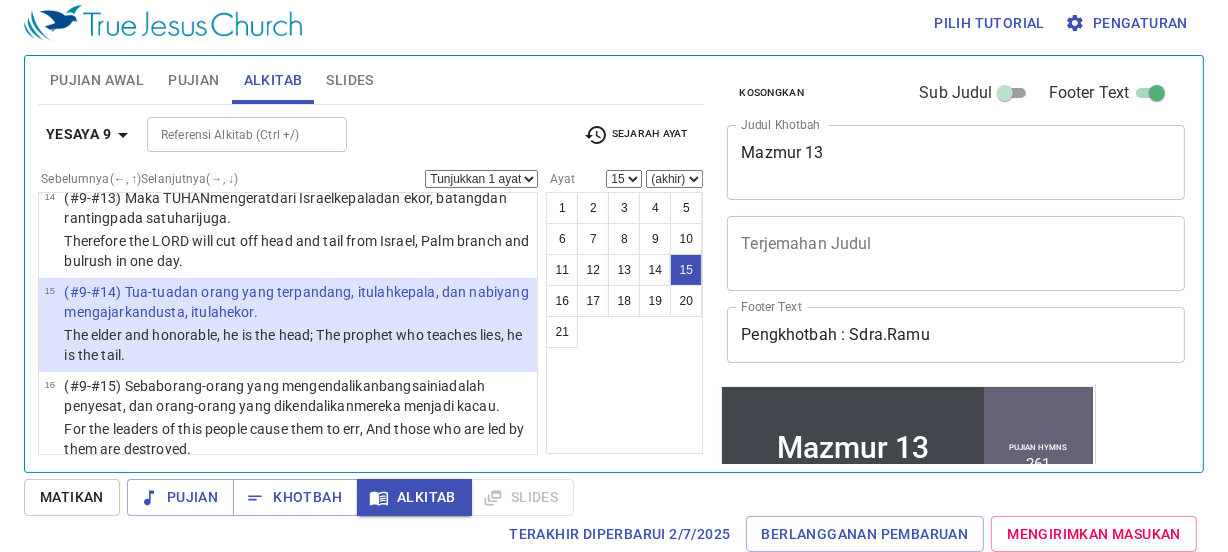 click at bounding box center (325, 135) 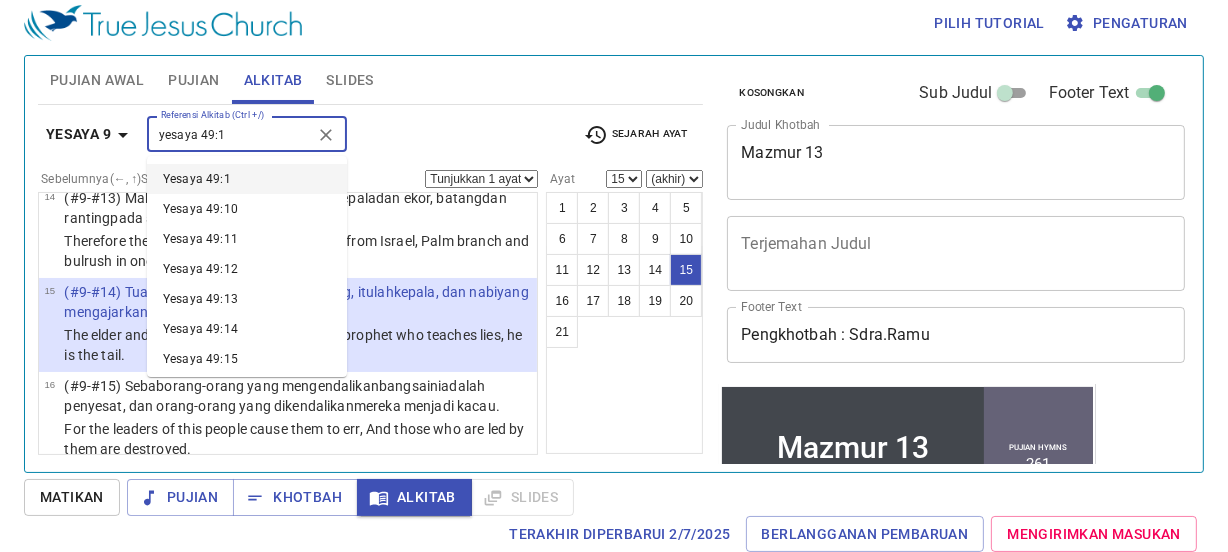 type on "yesaya 49:1" 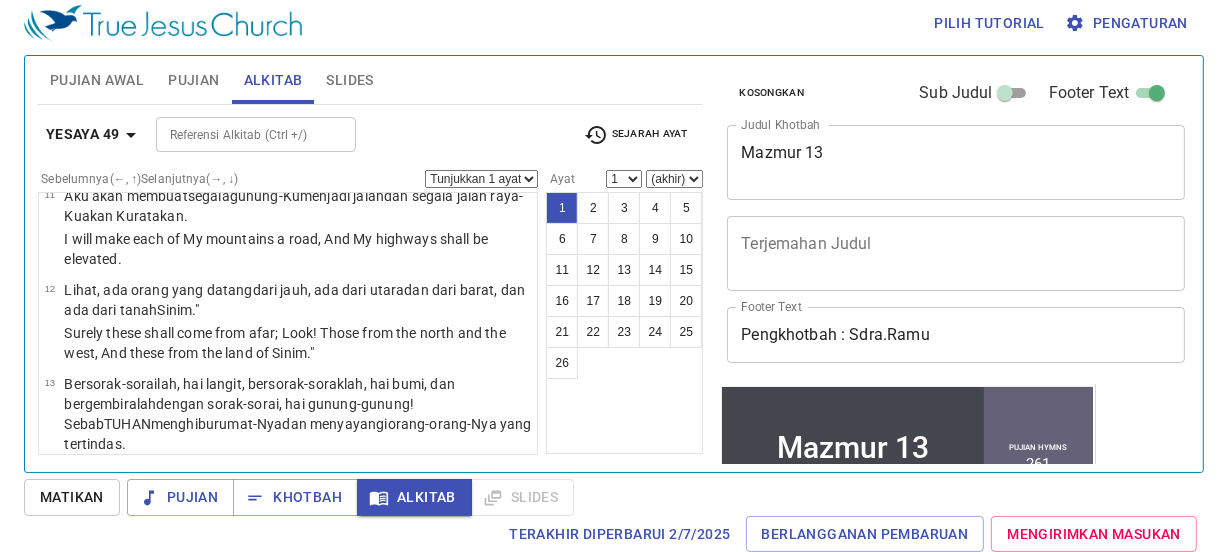 scroll, scrollTop: 0, scrollLeft: 0, axis: both 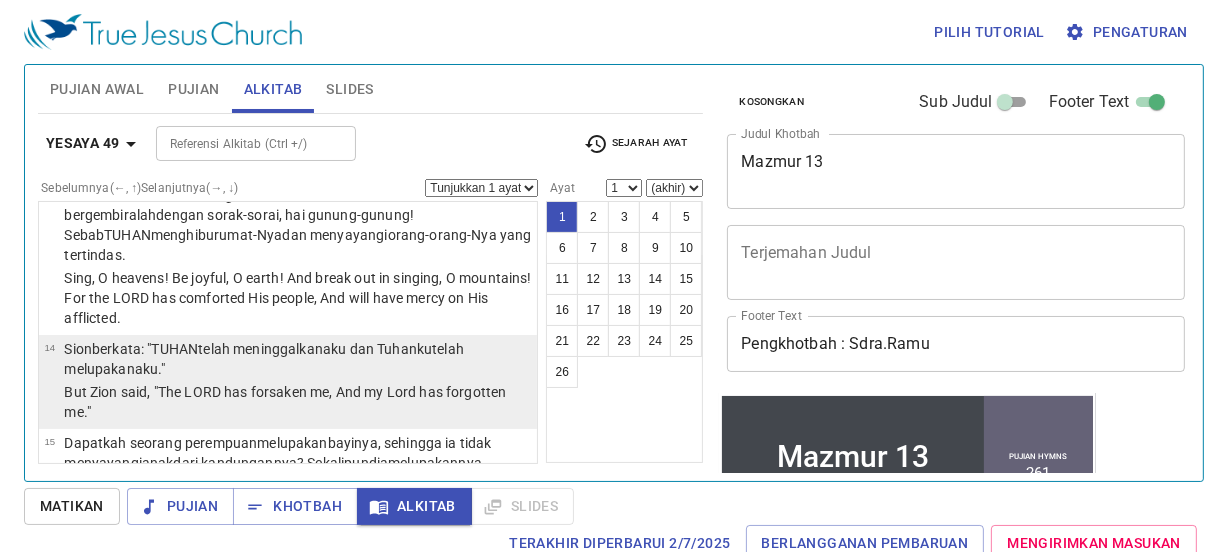 click on "But Zion said, "The LORD has forsaken me, And my Lord has forgotten me."" at bounding box center [297, 402] 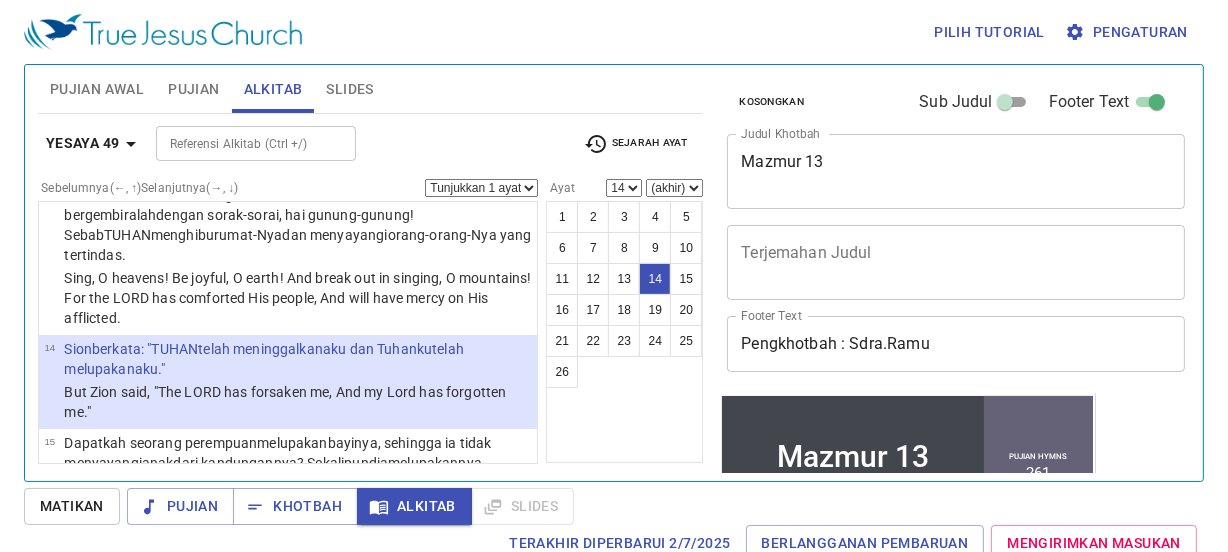 click on "Sejarah Ayat" at bounding box center (635, 144) 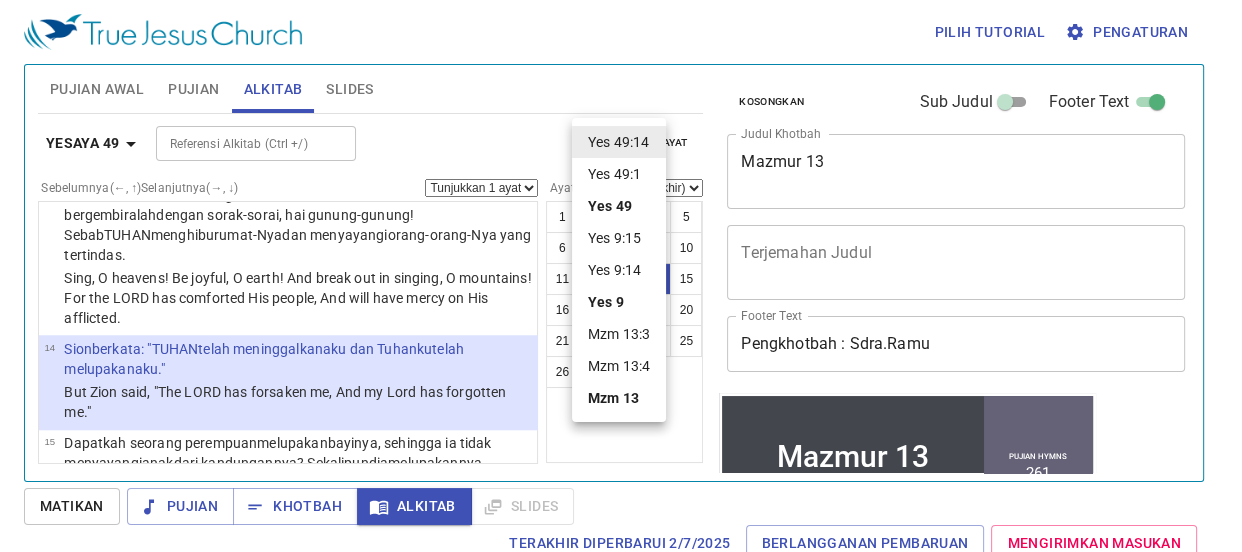 click on "Mzm 13:4" at bounding box center (619, 366) 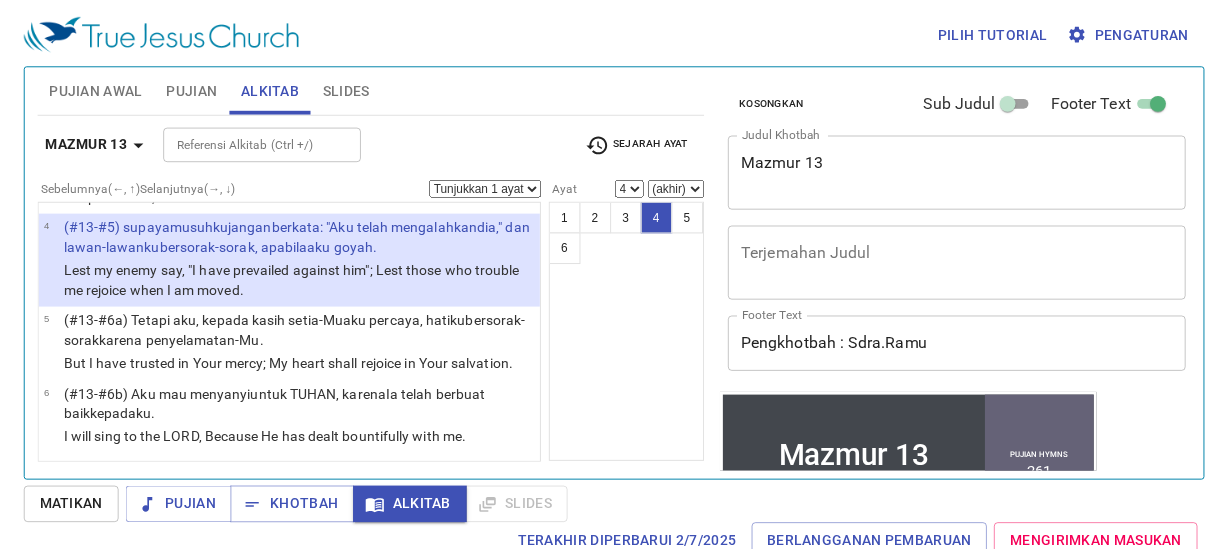 scroll, scrollTop: 9, scrollLeft: 0, axis: vertical 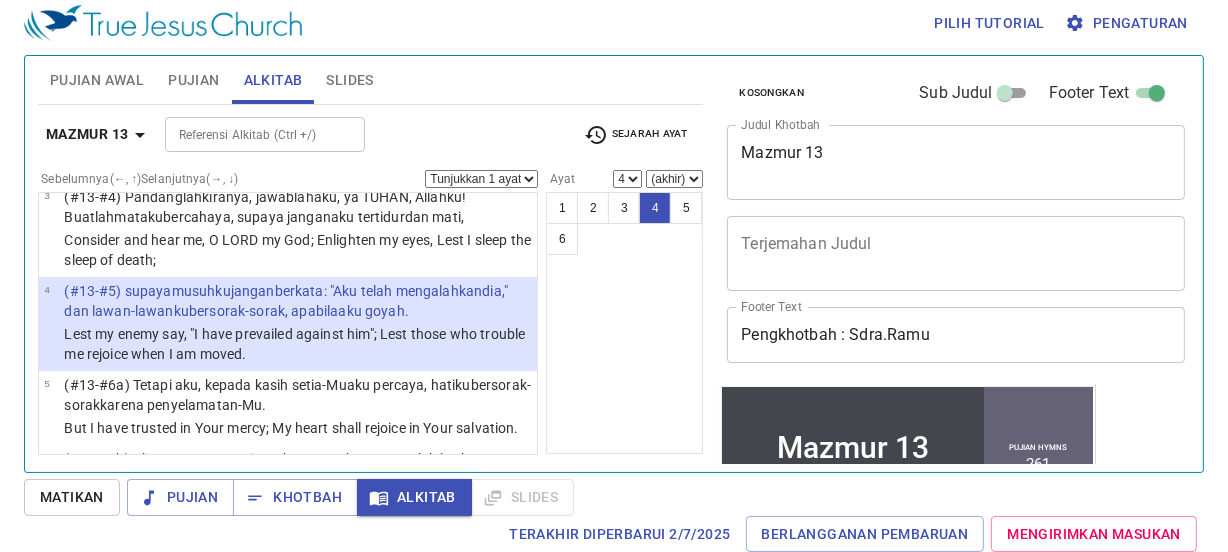 type 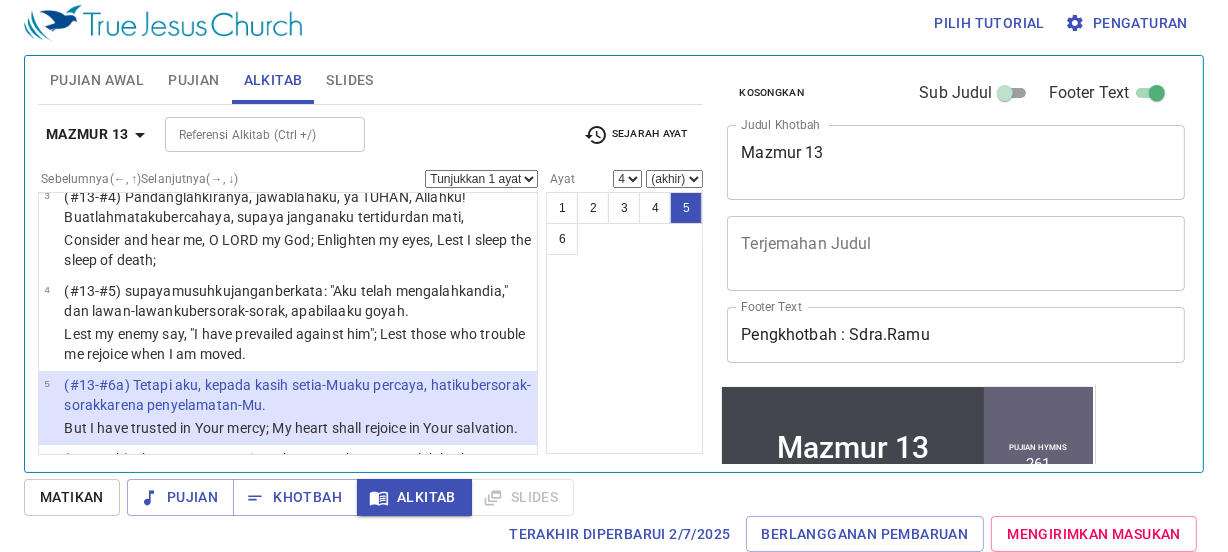 select on "5" 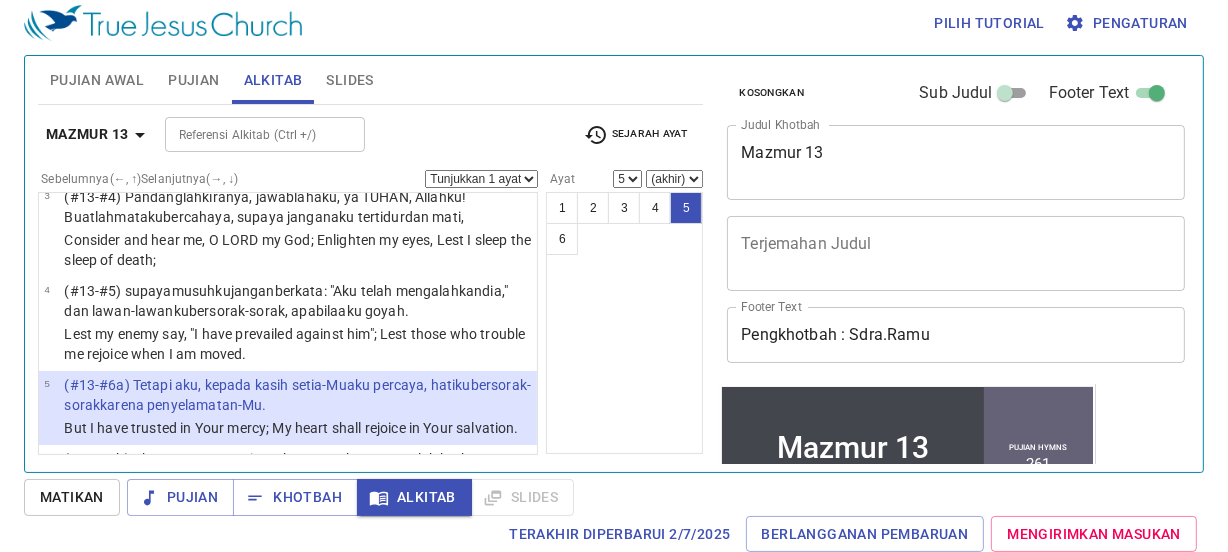 scroll, scrollTop: 339, scrollLeft: 0, axis: vertical 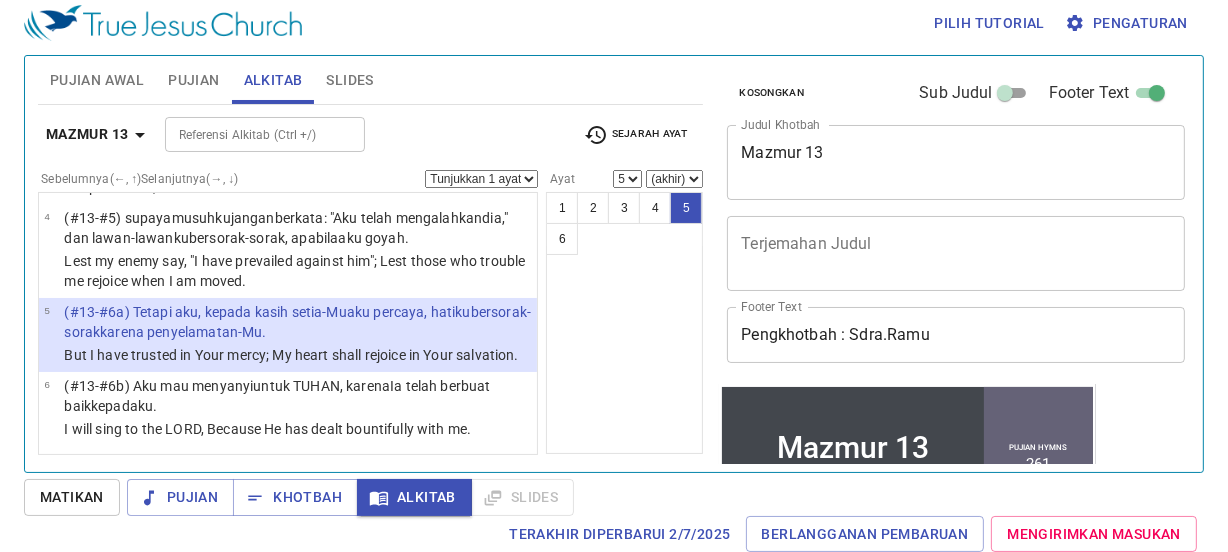 click on "1 2 3 4 5 6" at bounding box center [624, 323] 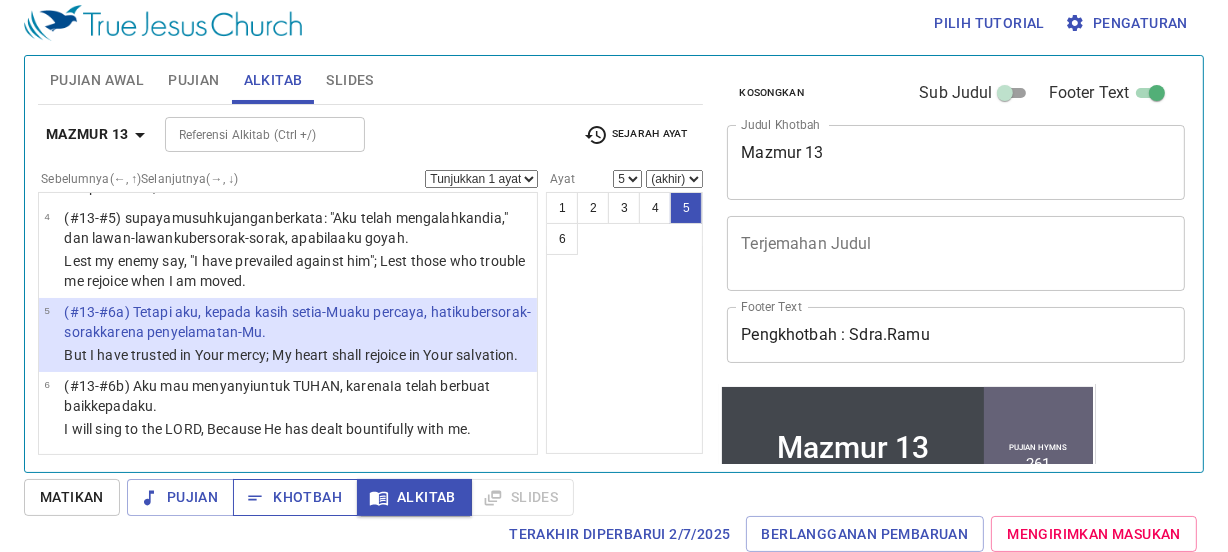 click on "Khotbah" at bounding box center [295, 497] 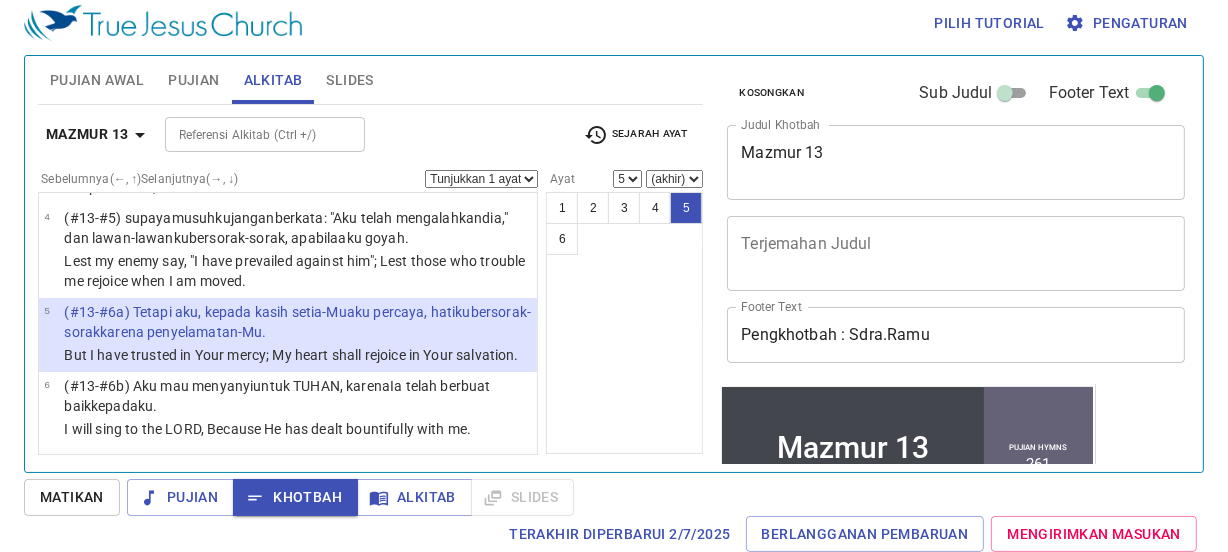 click on "Pujian" at bounding box center (193, 80) 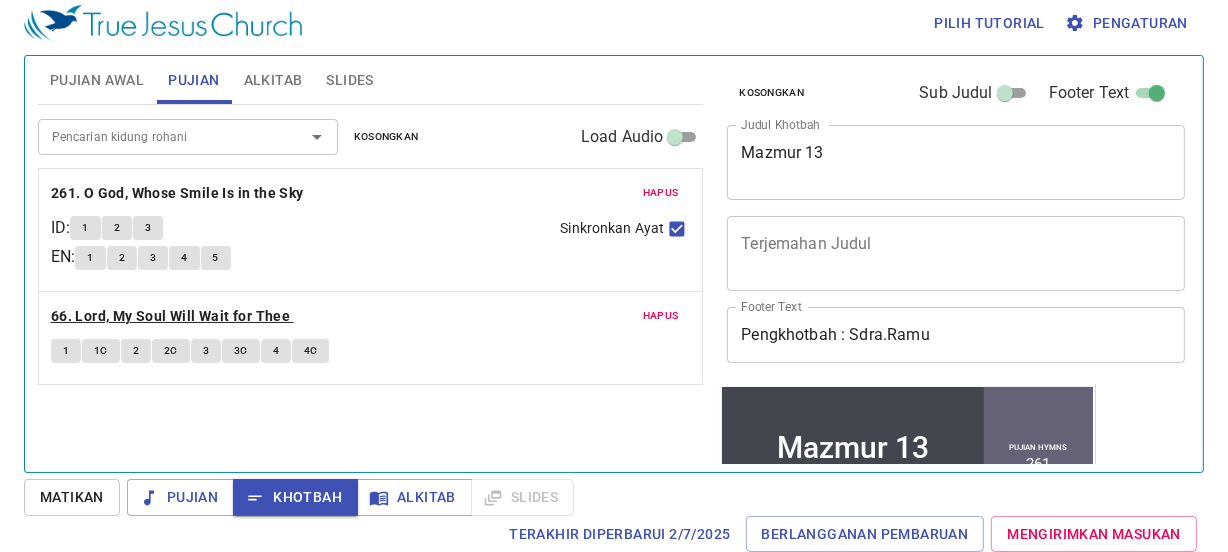 click on "66. Lord, My Soul Will Wait for Thee" at bounding box center [170, 316] 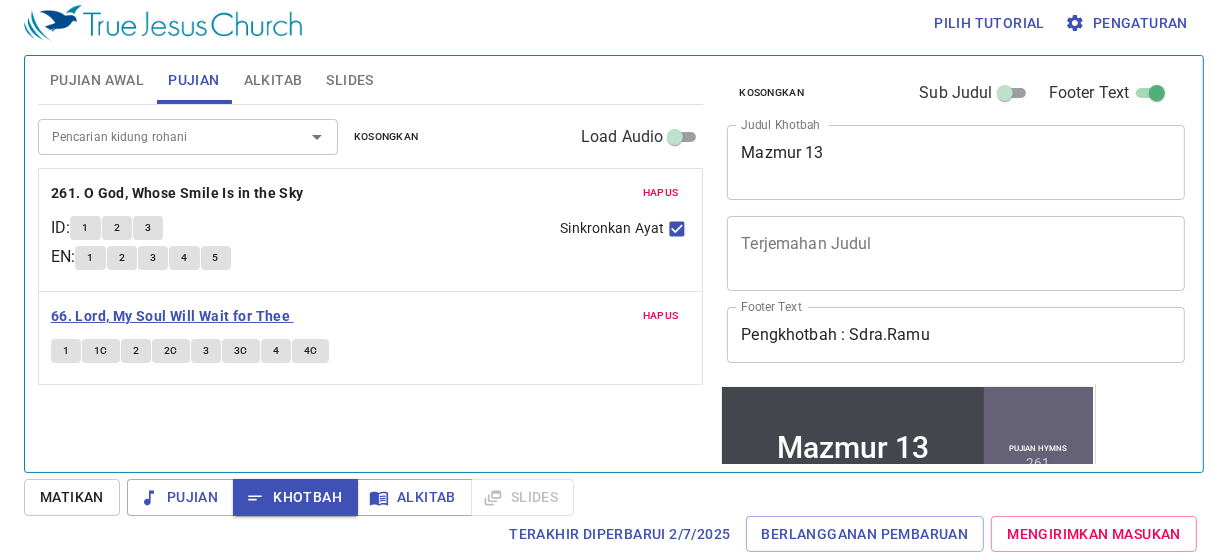 click on "66. Lord, My Soul Will Wait for Thee" at bounding box center [170, 316] 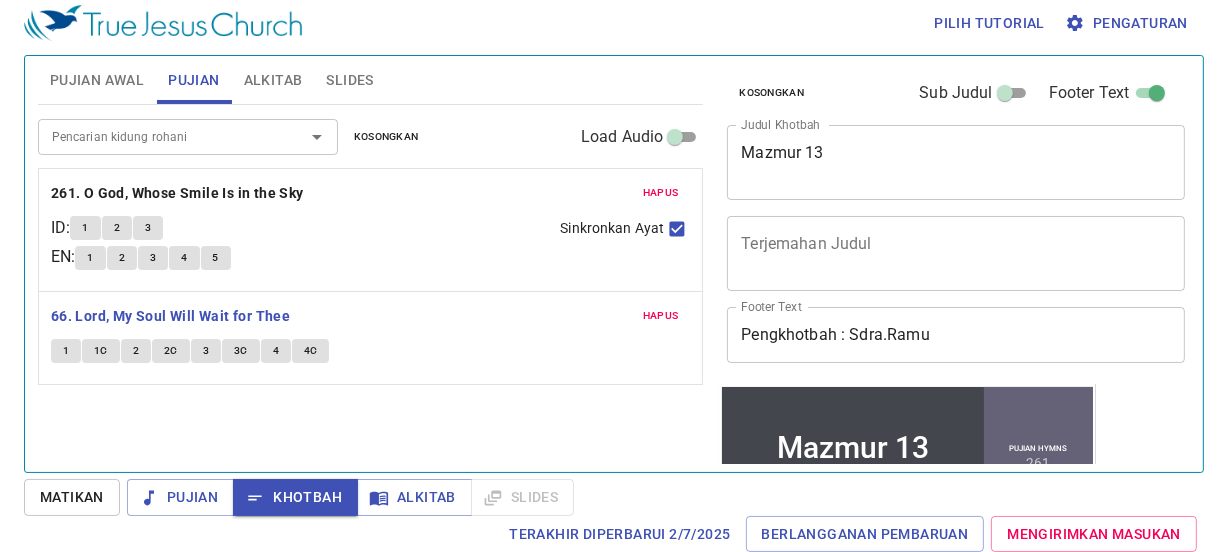 click on "1" at bounding box center [66, 351] 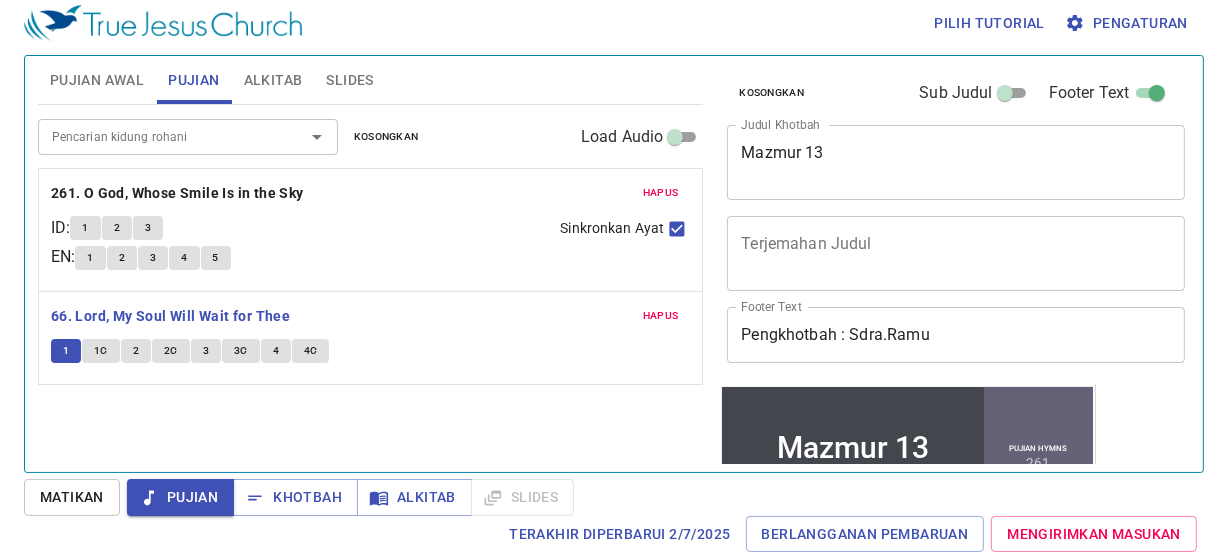 type 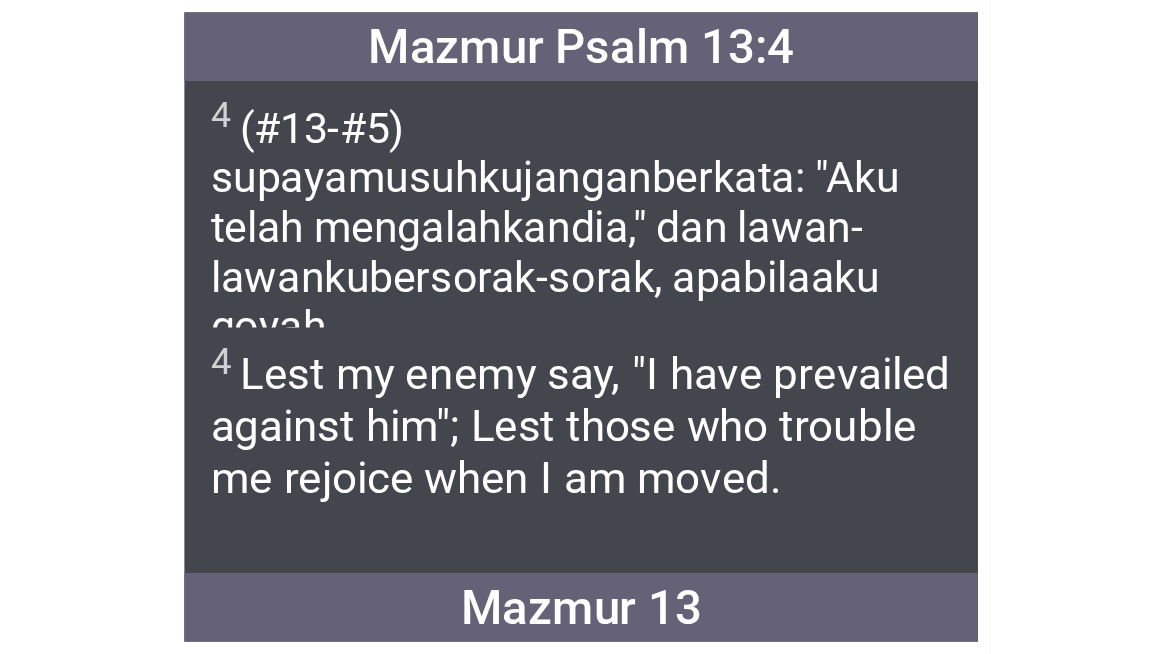 scroll, scrollTop: 0, scrollLeft: 0, axis: both 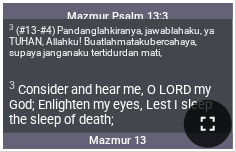 drag, startPoint x: 232, startPoint y: 119, endPoint x: 210, endPoint y: 124, distance: 22.561028 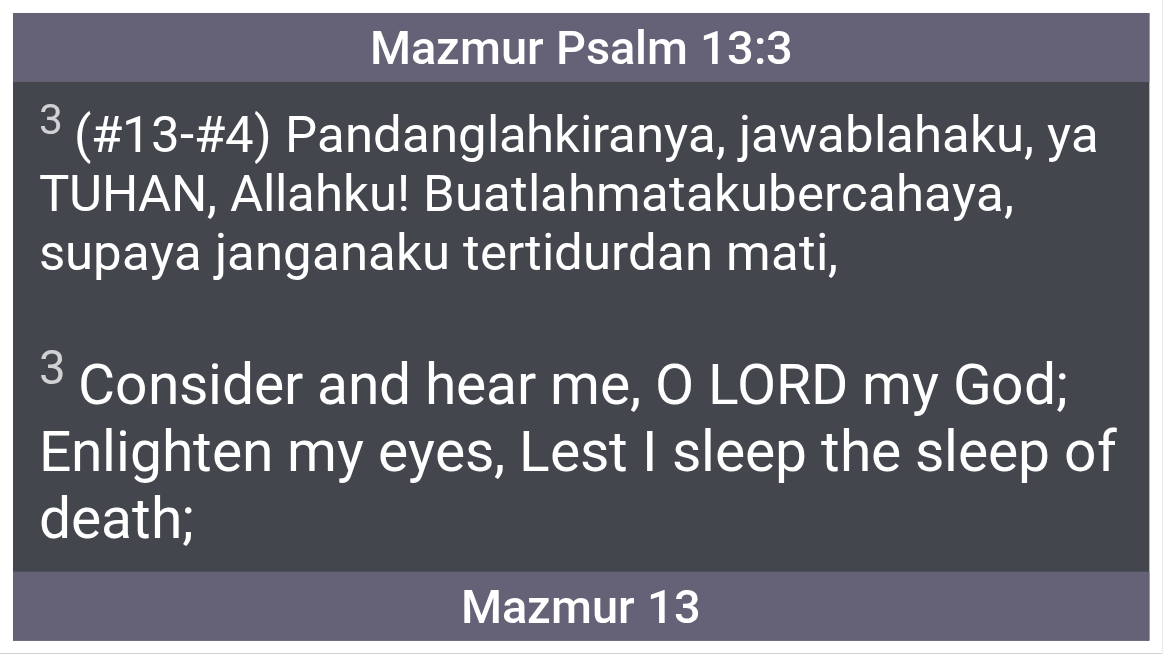 type 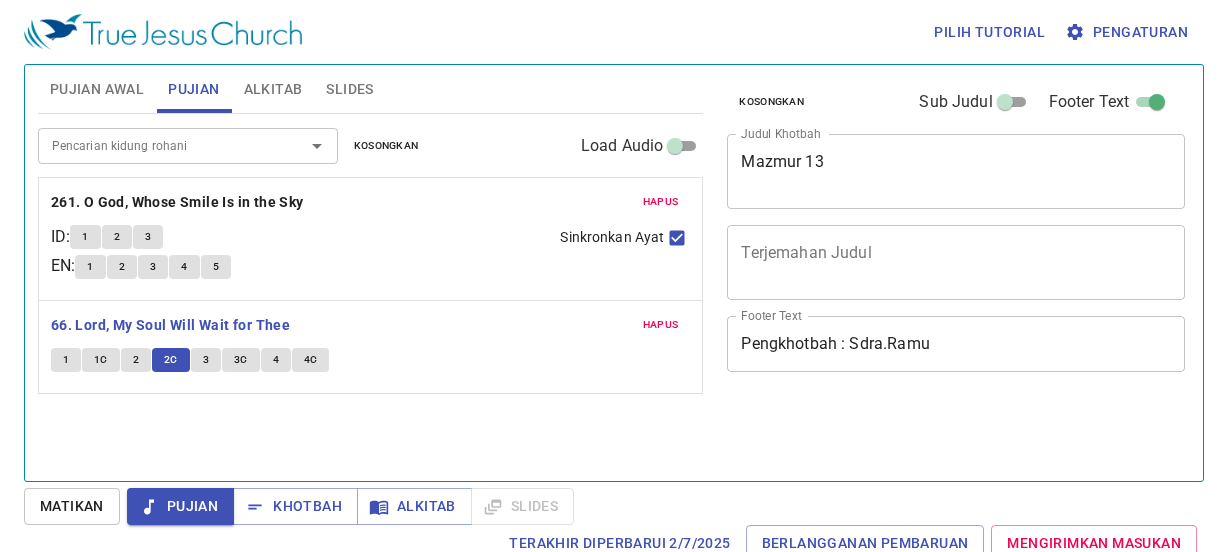 scroll, scrollTop: 9, scrollLeft: 0, axis: vertical 